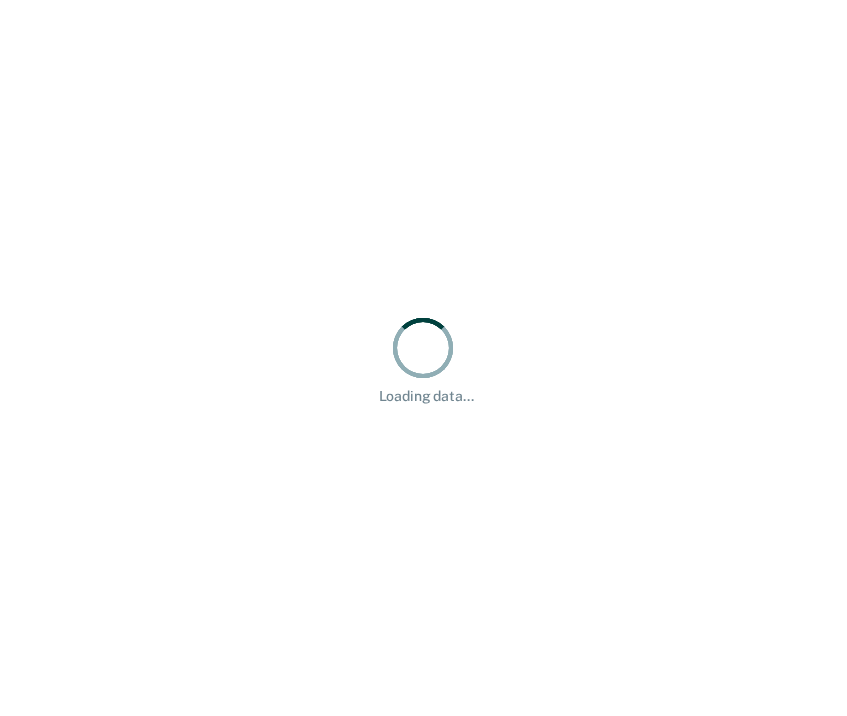 scroll, scrollTop: 0, scrollLeft: 0, axis: both 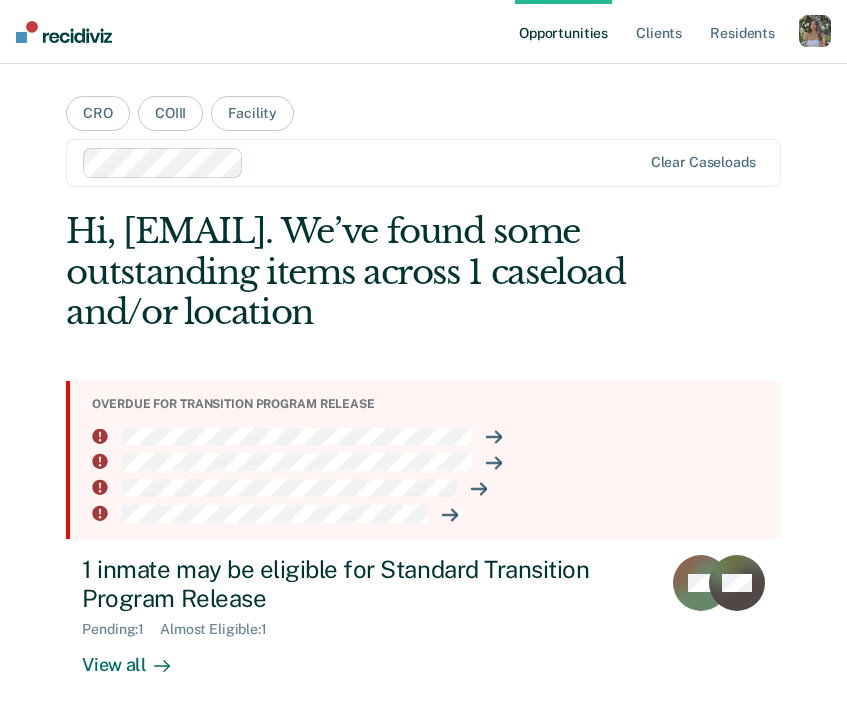 click at bounding box center [815, 31] 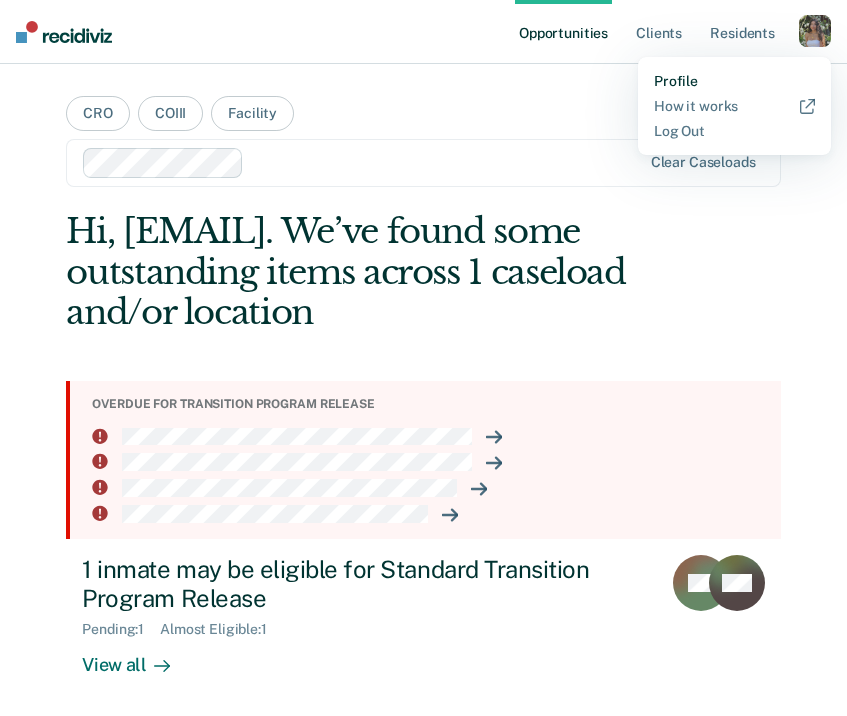 click on "Profile" at bounding box center (734, 81) 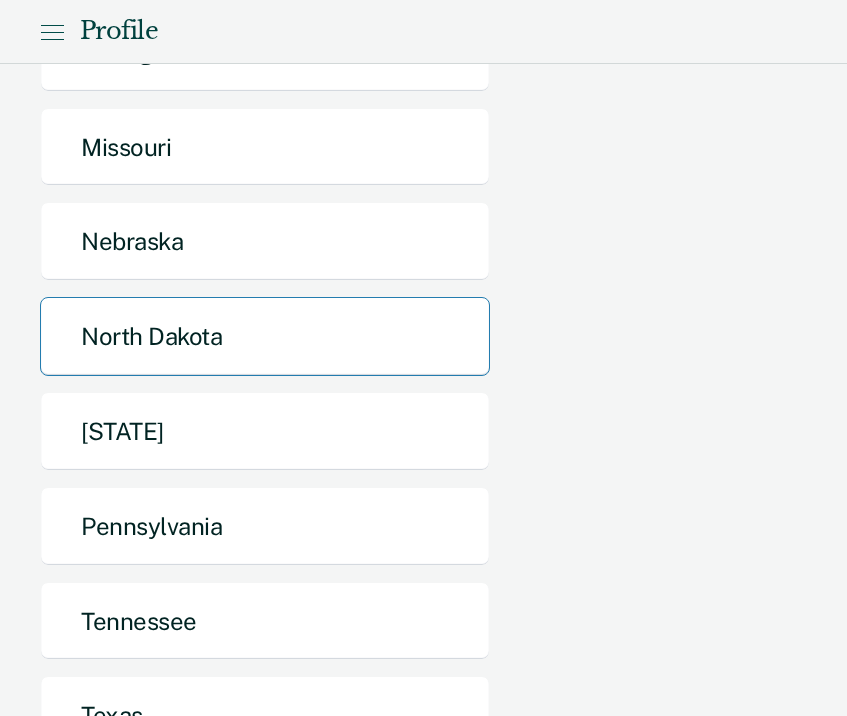 scroll, scrollTop: 826, scrollLeft: 0, axis: vertical 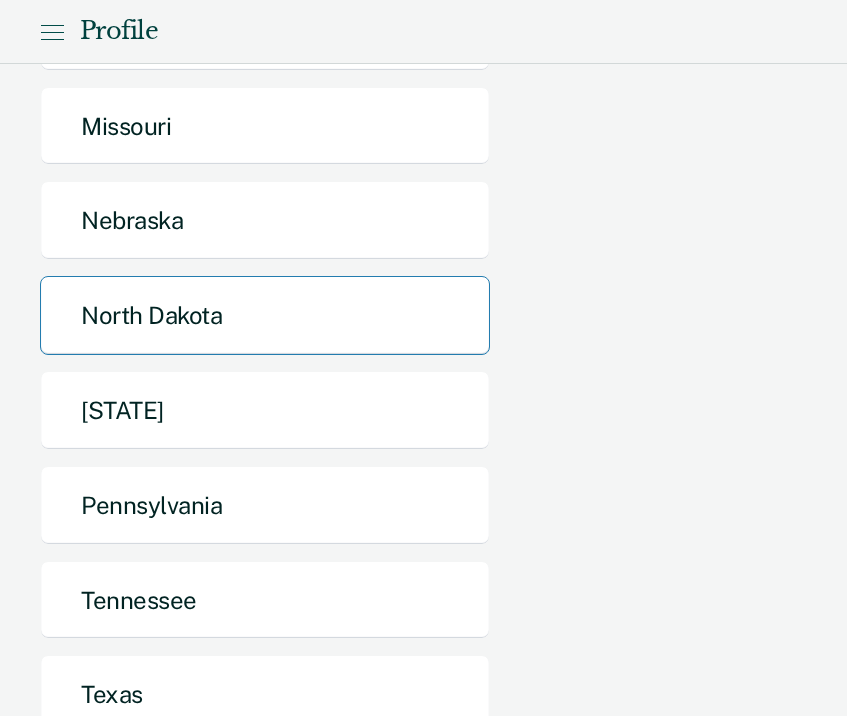 click on "North Dakota" at bounding box center (265, 315) 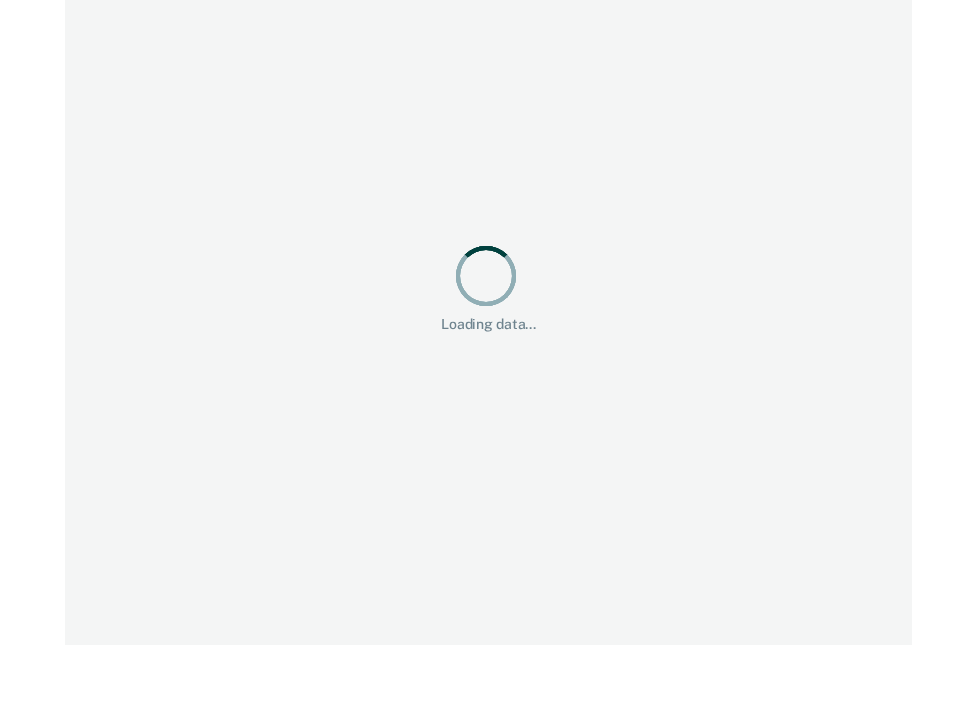 scroll, scrollTop: 0, scrollLeft: 0, axis: both 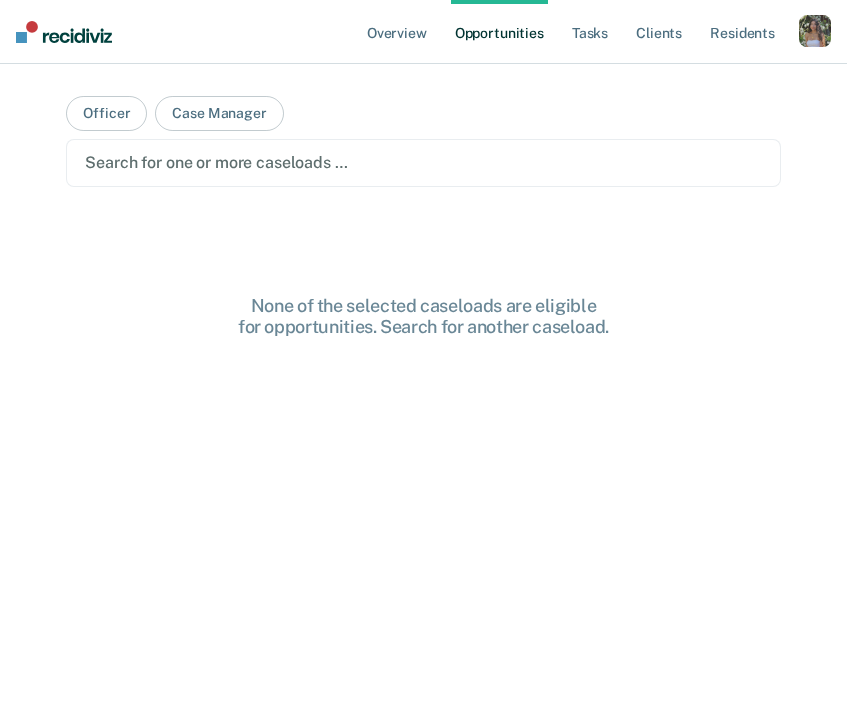 click at bounding box center (815, 31) 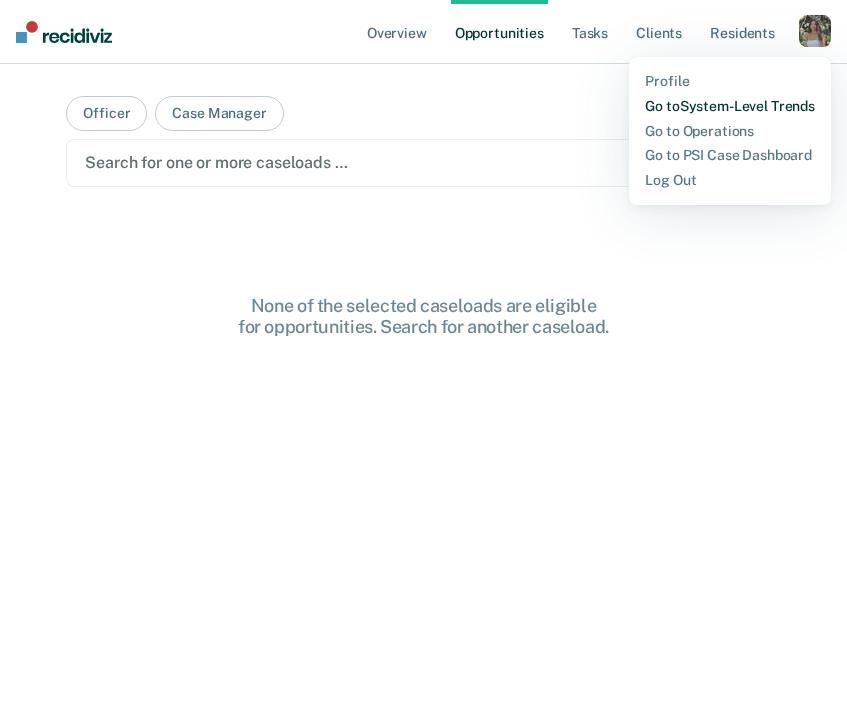 click on "Go to  System-Level Trends" at bounding box center (730, 106) 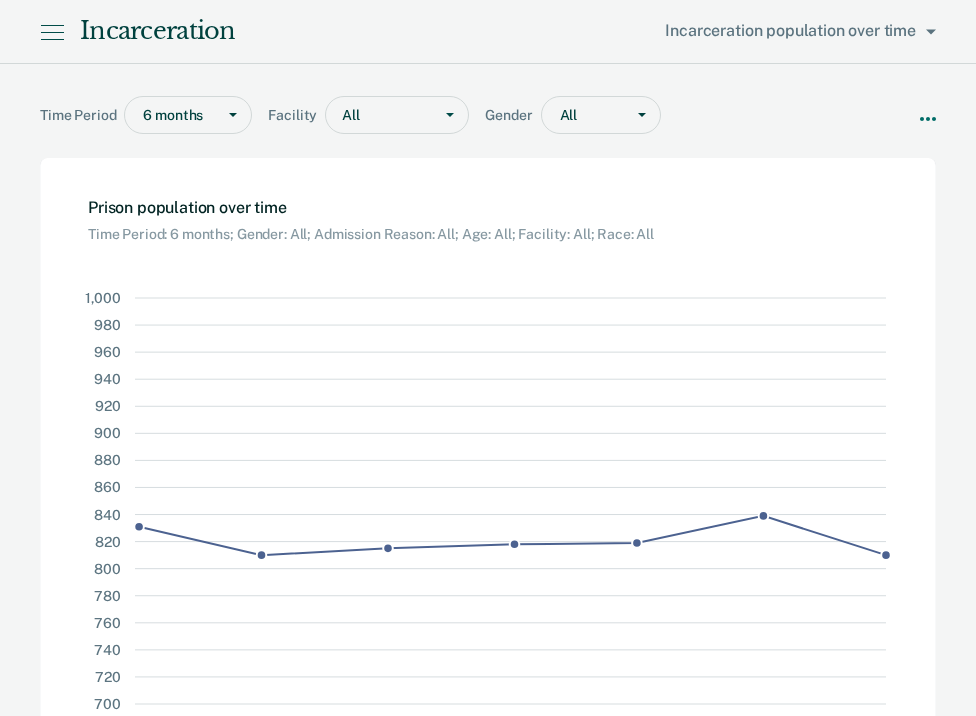 scroll, scrollTop: 0, scrollLeft: 0, axis: both 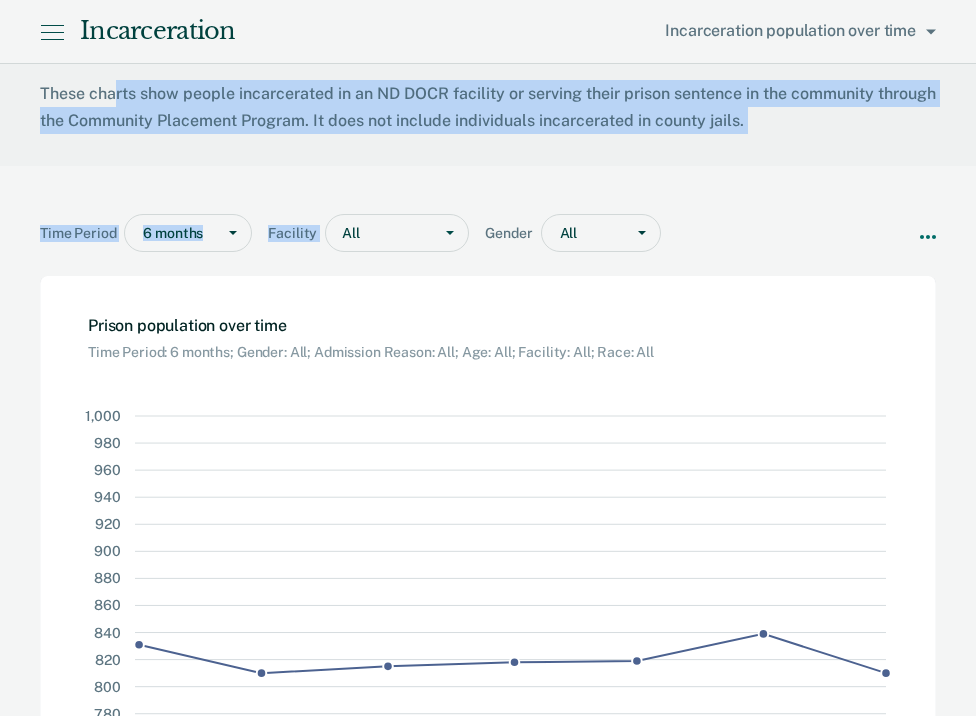 drag, startPoint x: 113, startPoint y: 95, endPoint x: 340, endPoint y: 184, distance: 243.8237 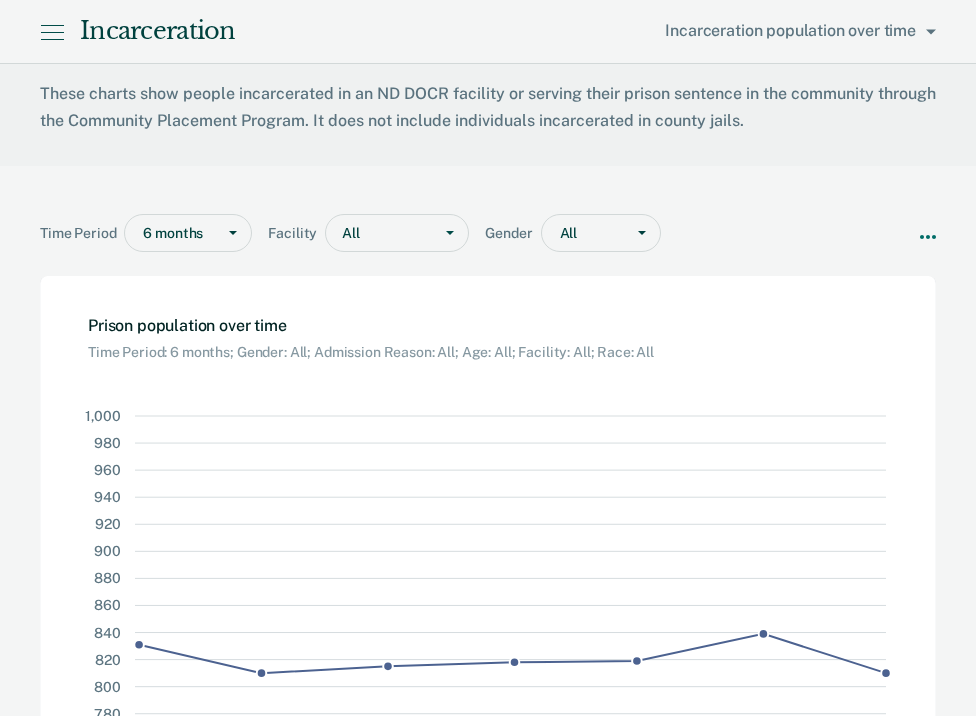 click on "Time Period 6 months Facility All Gender All More filters  Download Data How it works" at bounding box center (488, 213) 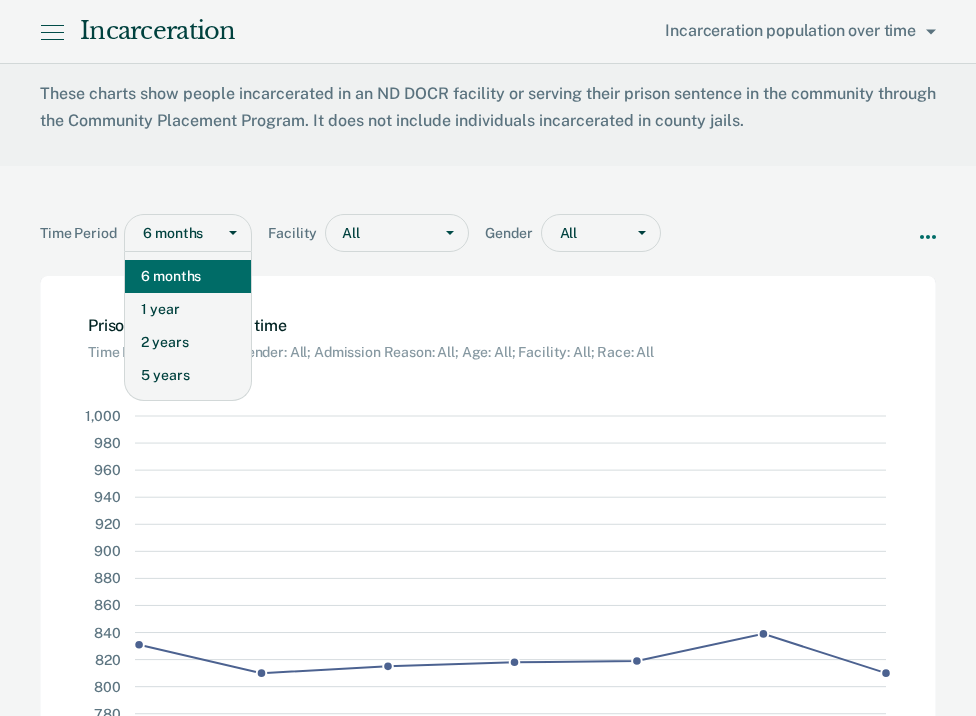 click at bounding box center (233, 233) 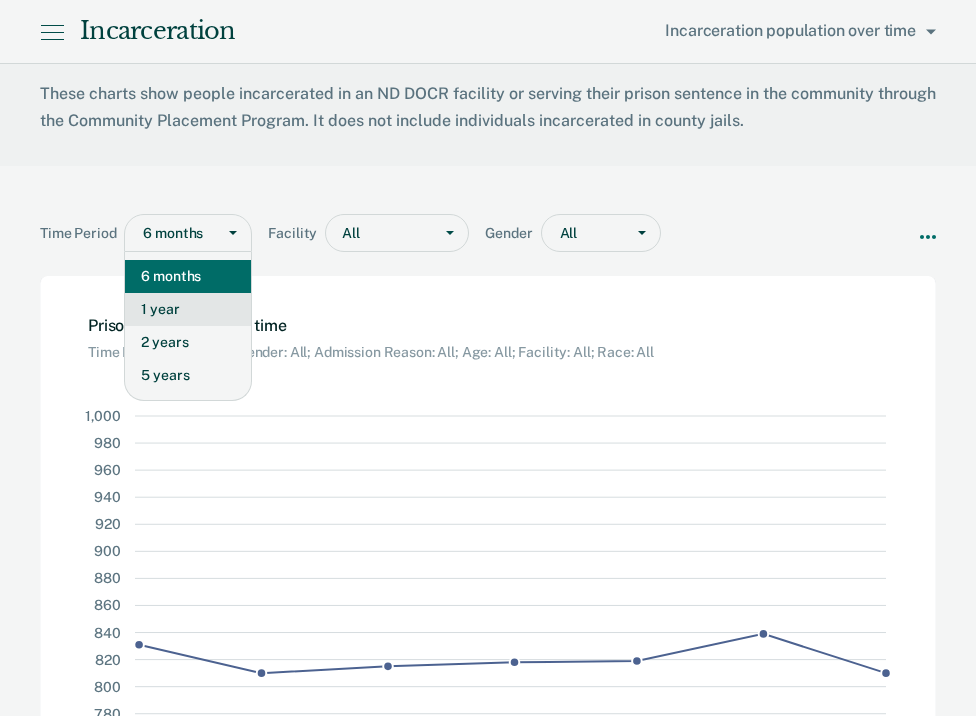 click on "1 year" at bounding box center (188, 309) 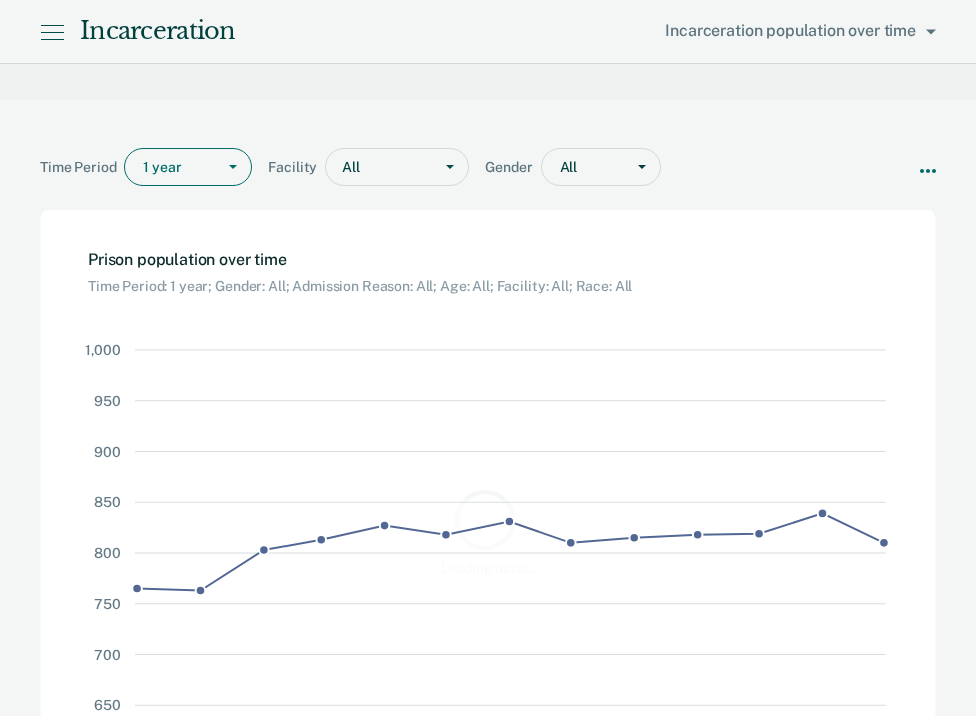 scroll, scrollTop: 69, scrollLeft: 0, axis: vertical 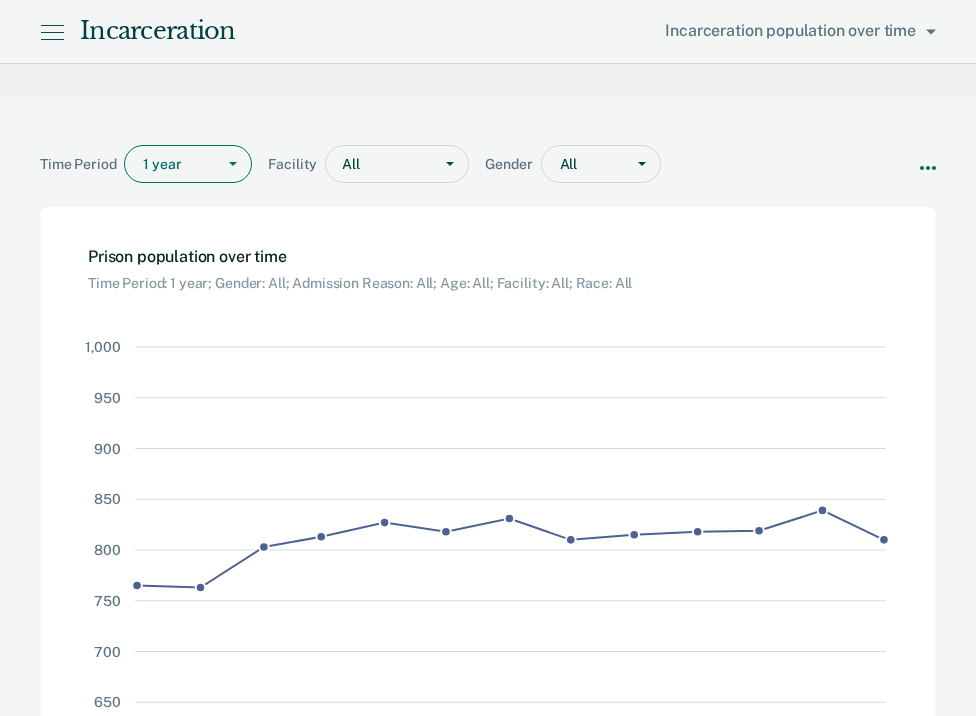 click at bounding box center (642, 164) 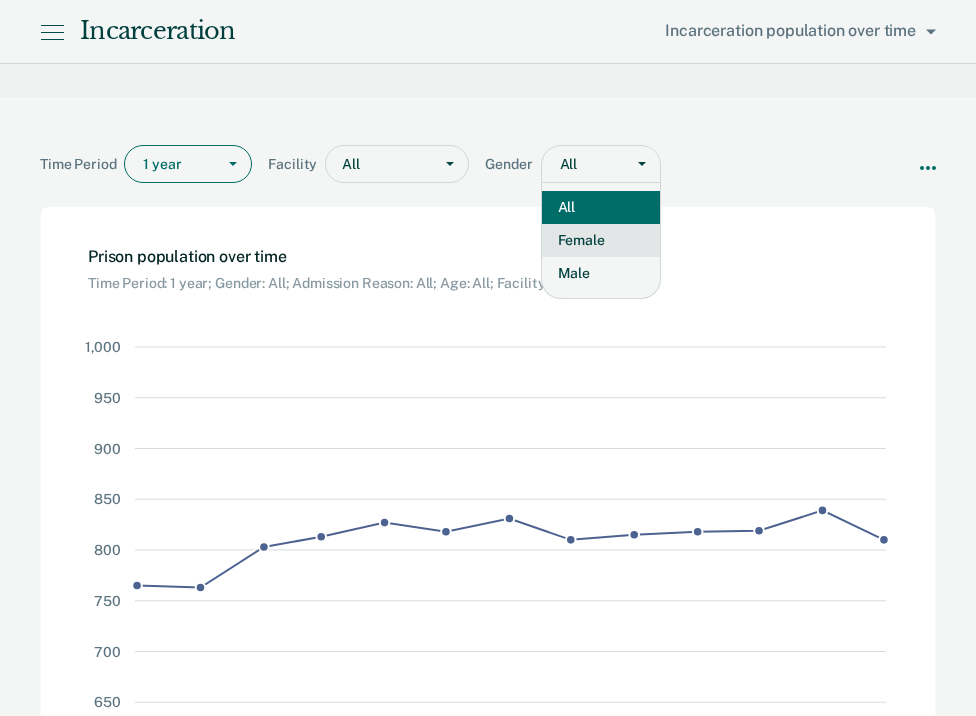 click on "Female" at bounding box center (601, 240) 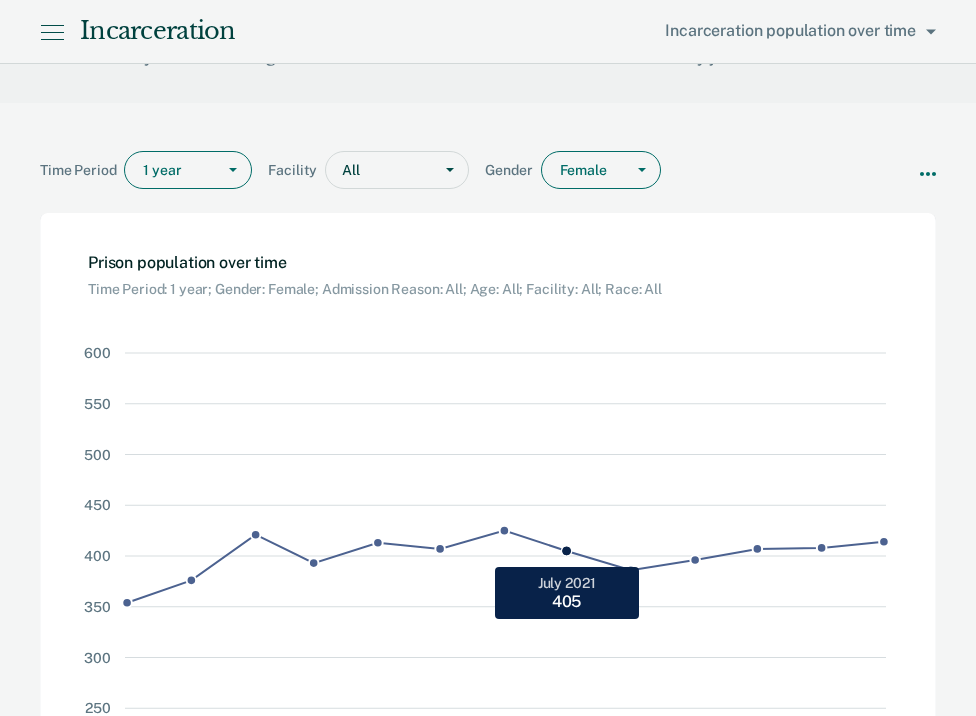 scroll, scrollTop: 0, scrollLeft: 0, axis: both 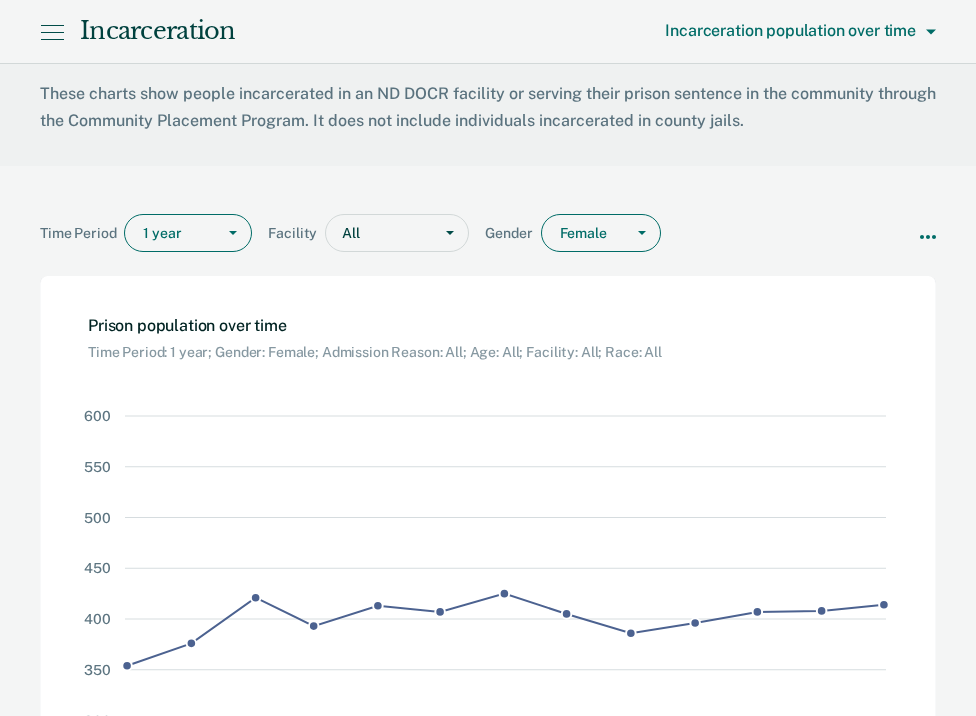 click on "Incarceration population over time" at bounding box center (795, 30) 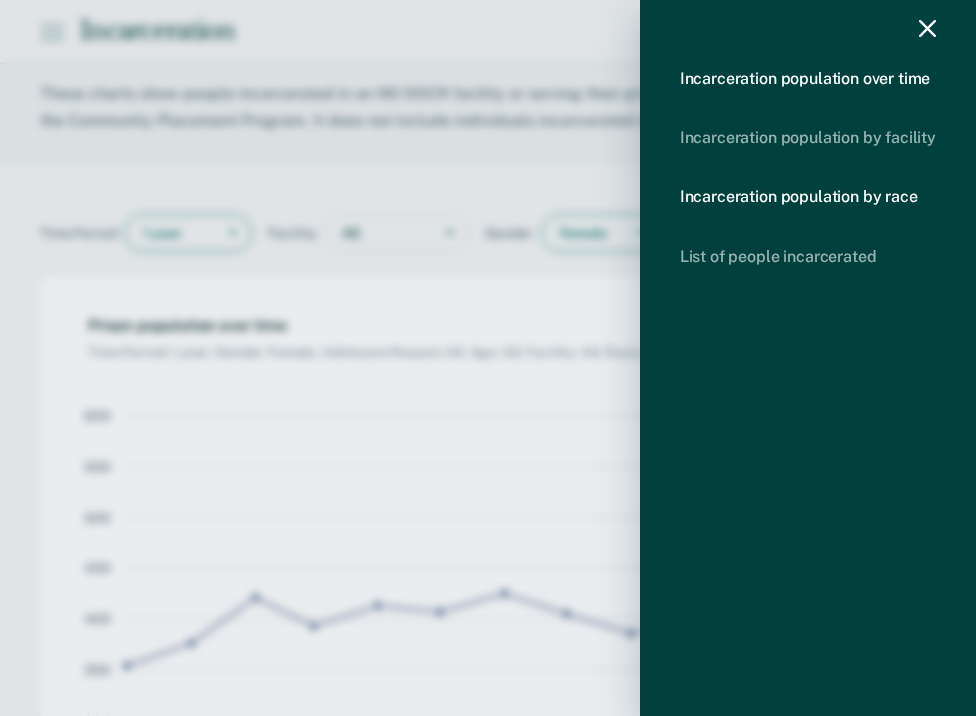 click on "Incarceration population by race" at bounding box center [799, 196] 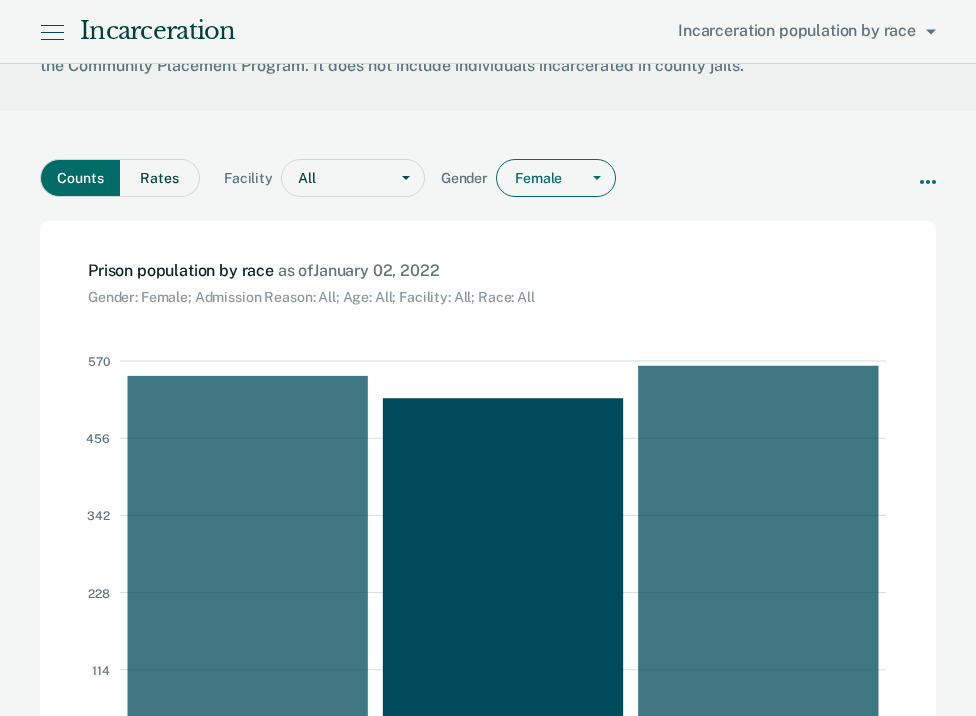 scroll, scrollTop: 0, scrollLeft: 0, axis: both 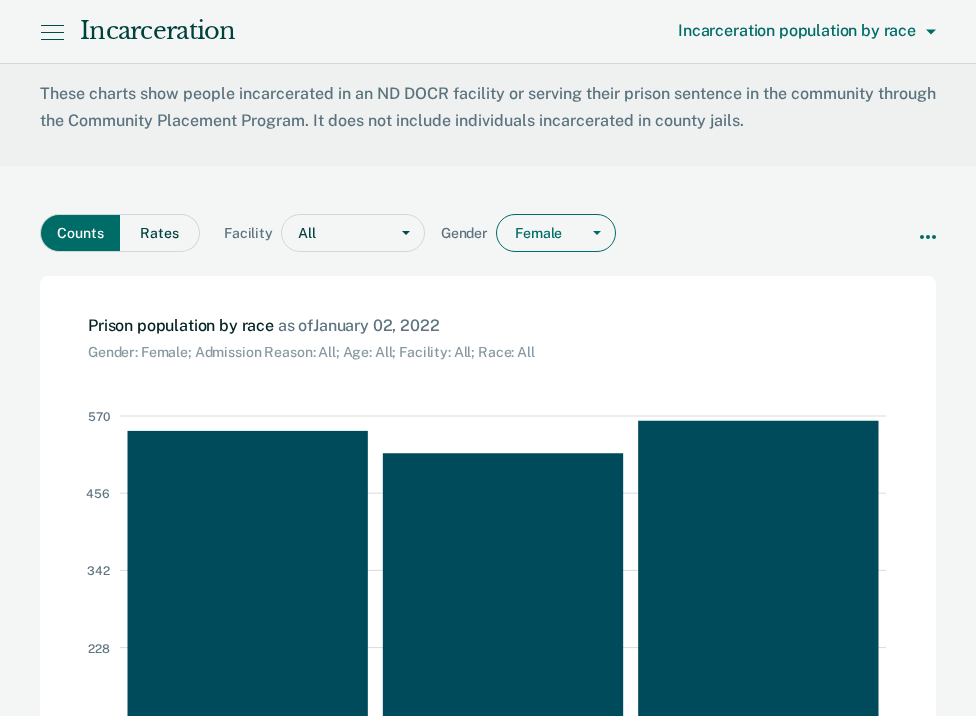 click on "Incarceration population by race" at bounding box center (802, 30) 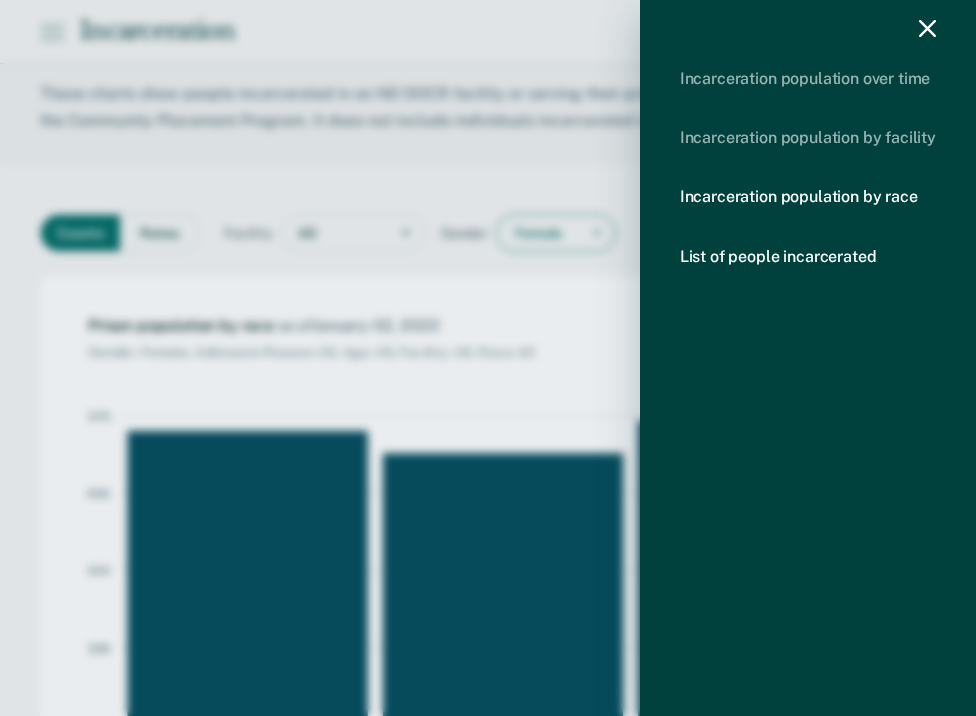 click on "List of people incarcerated" at bounding box center [778, 256] 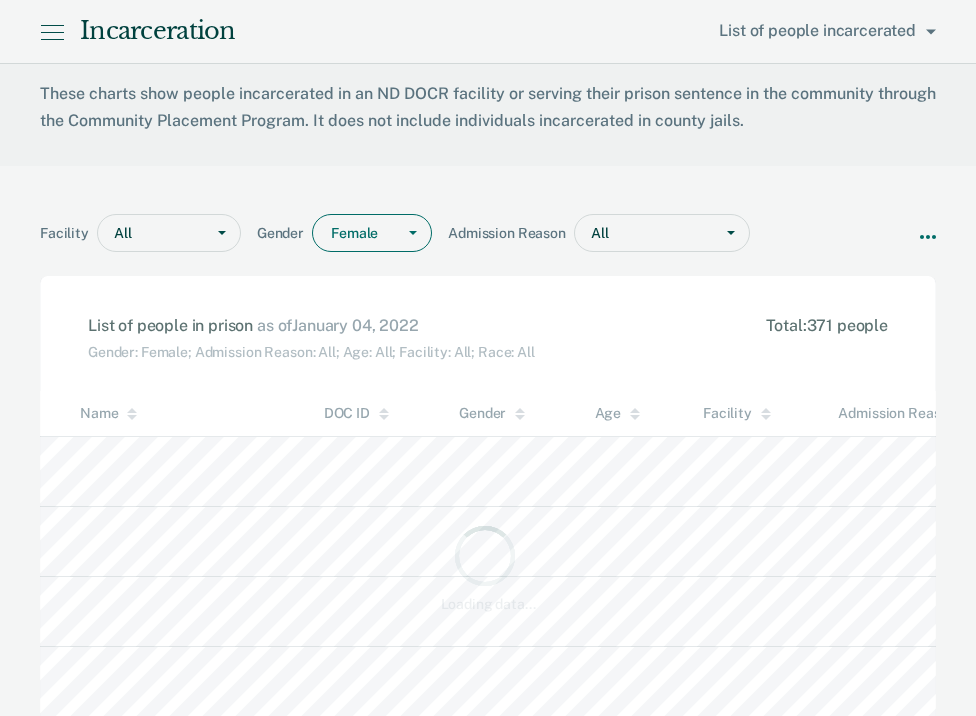 scroll, scrollTop: 1, scrollLeft: 1, axis: both 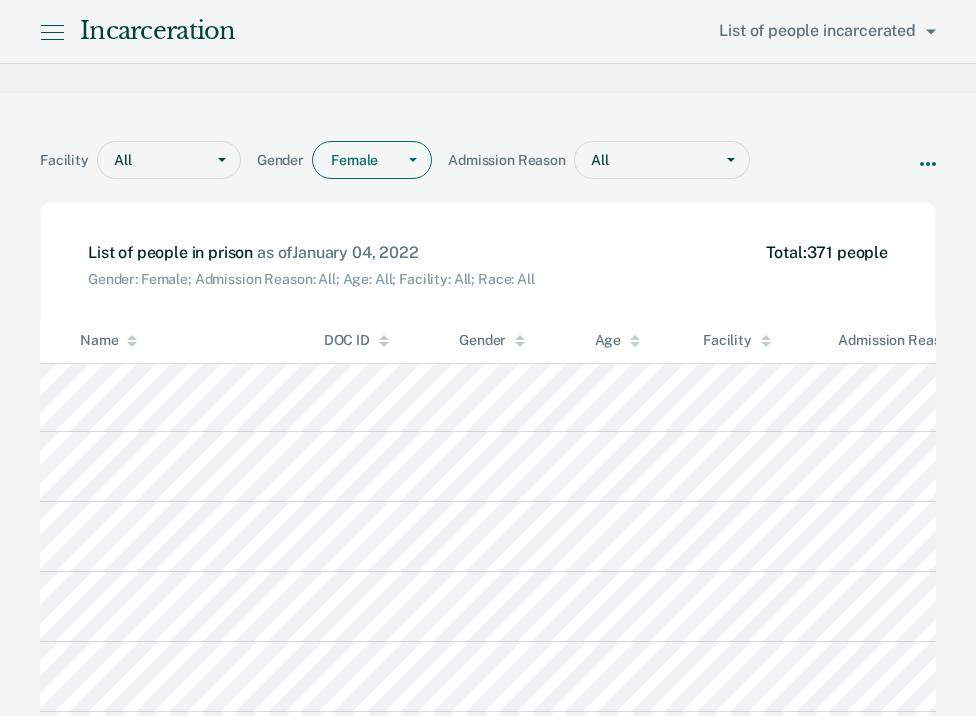 click 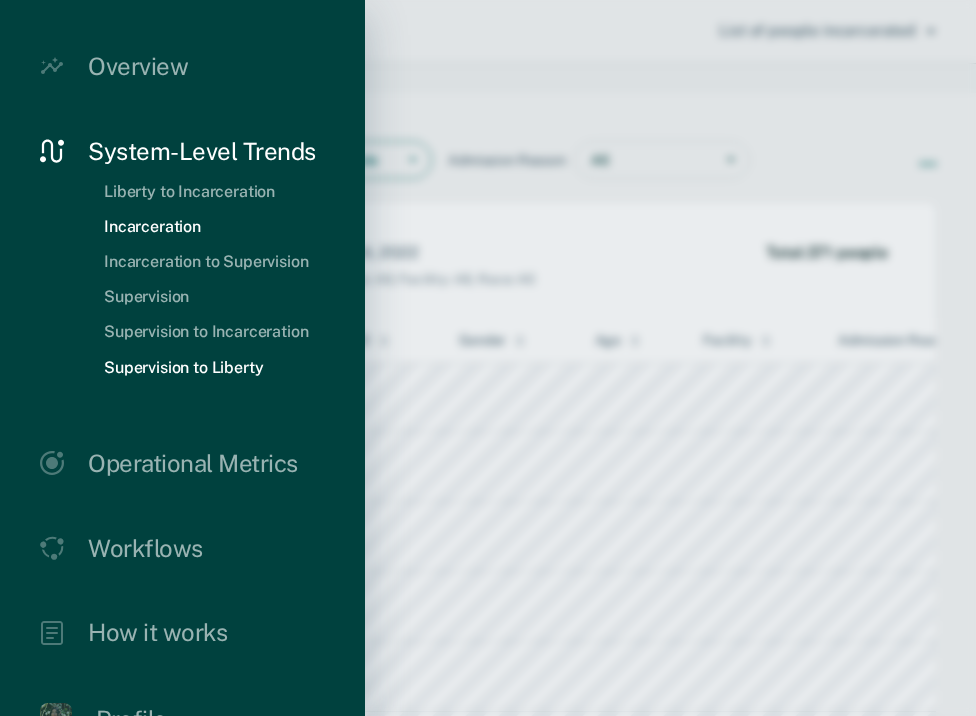 click on "Supervision to Liberty" at bounding box center [183, 367] 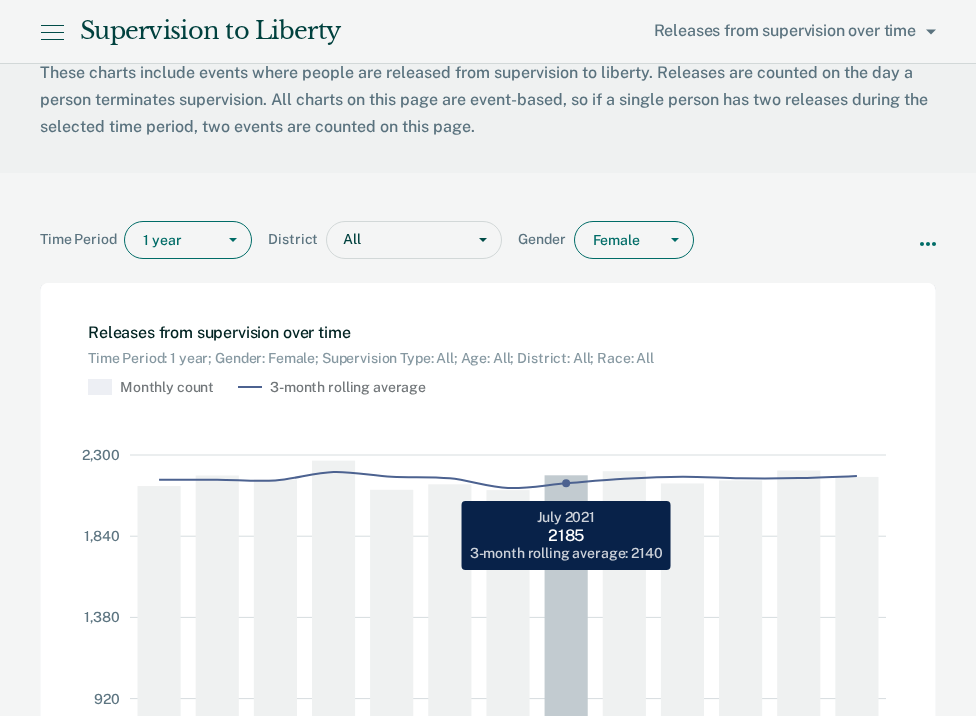 scroll, scrollTop: 0, scrollLeft: 0, axis: both 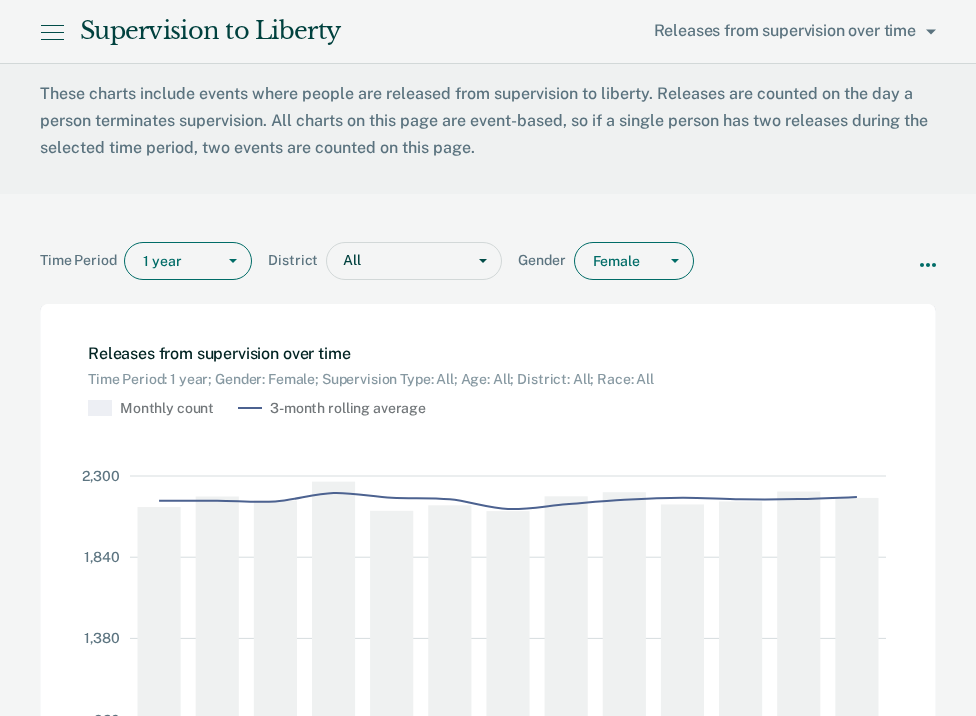 click 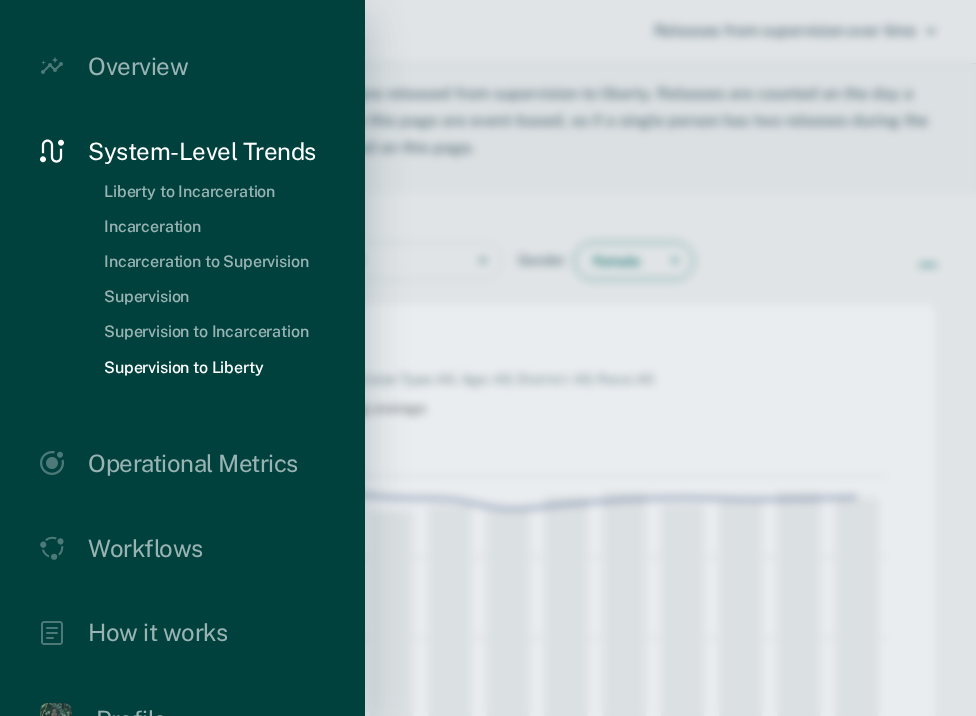 scroll, scrollTop: 51, scrollLeft: 0, axis: vertical 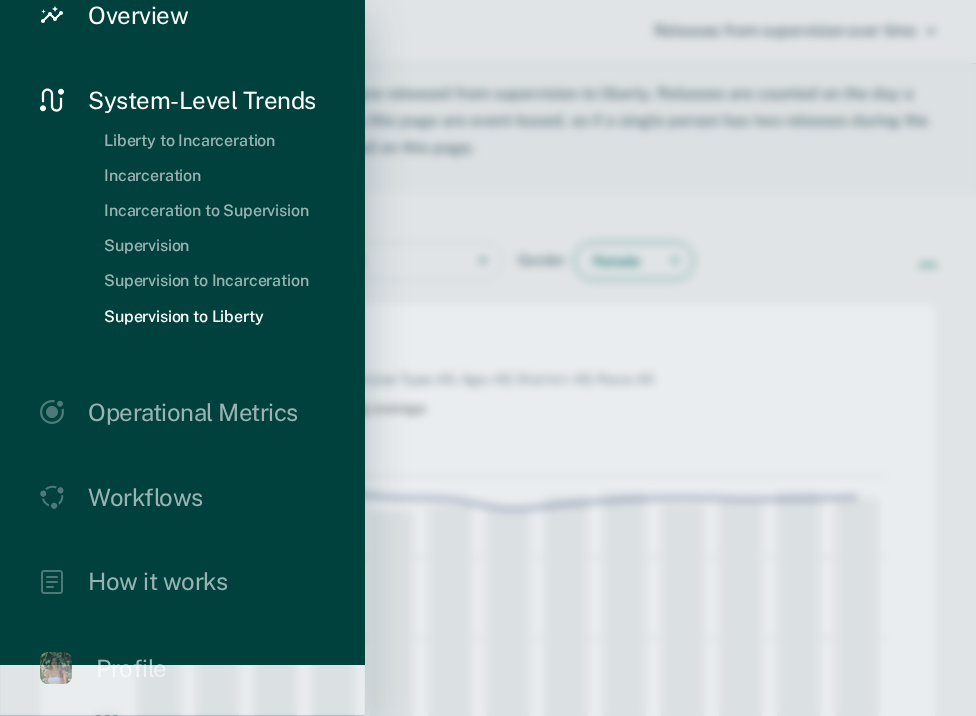 click on "Overview" at bounding box center (138, 15) 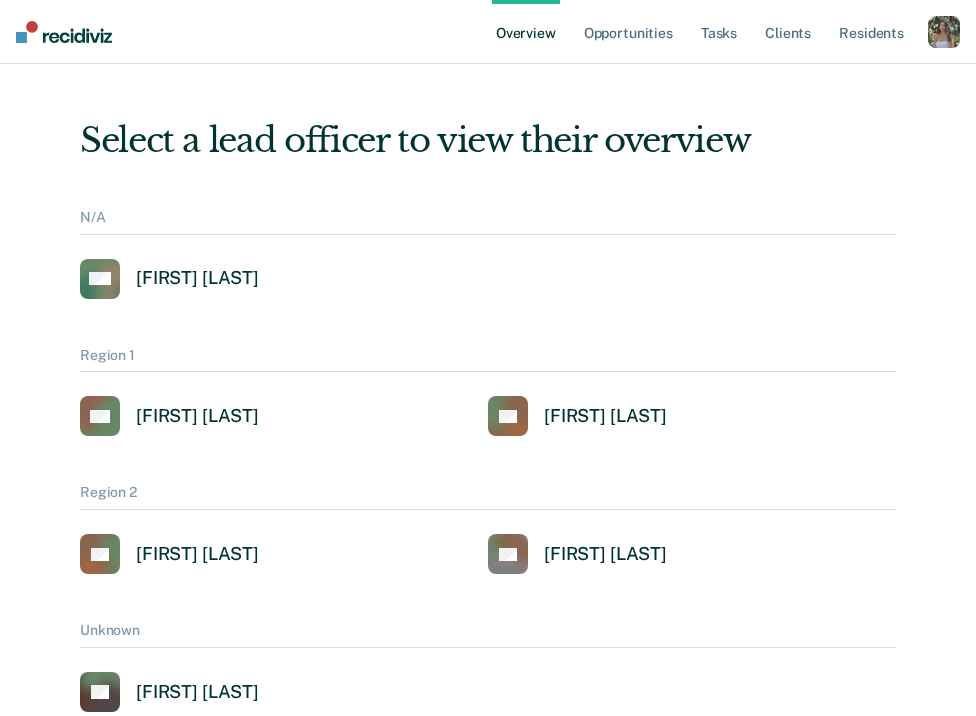 click at bounding box center (944, 32) 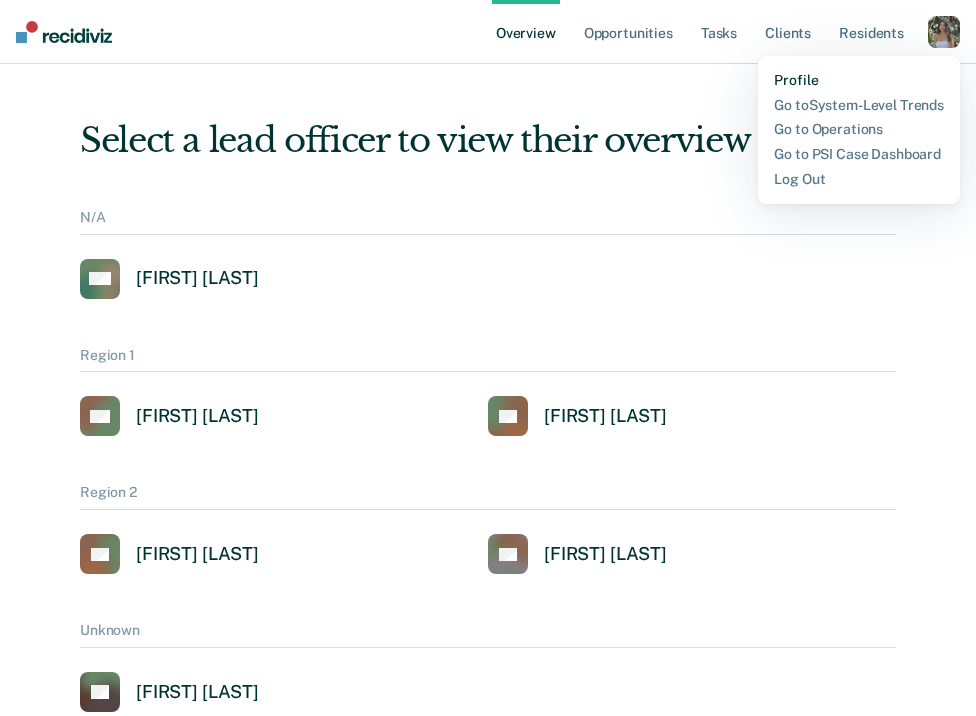 click on "Profile" at bounding box center (859, 80) 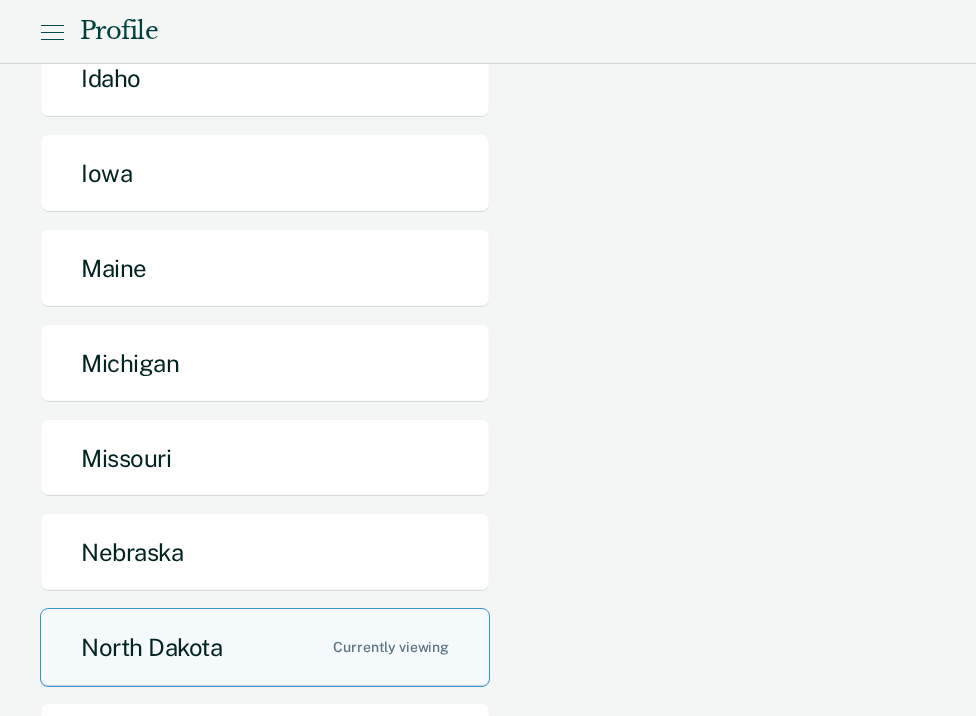 scroll, scrollTop: 497, scrollLeft: 0, axis: vertical 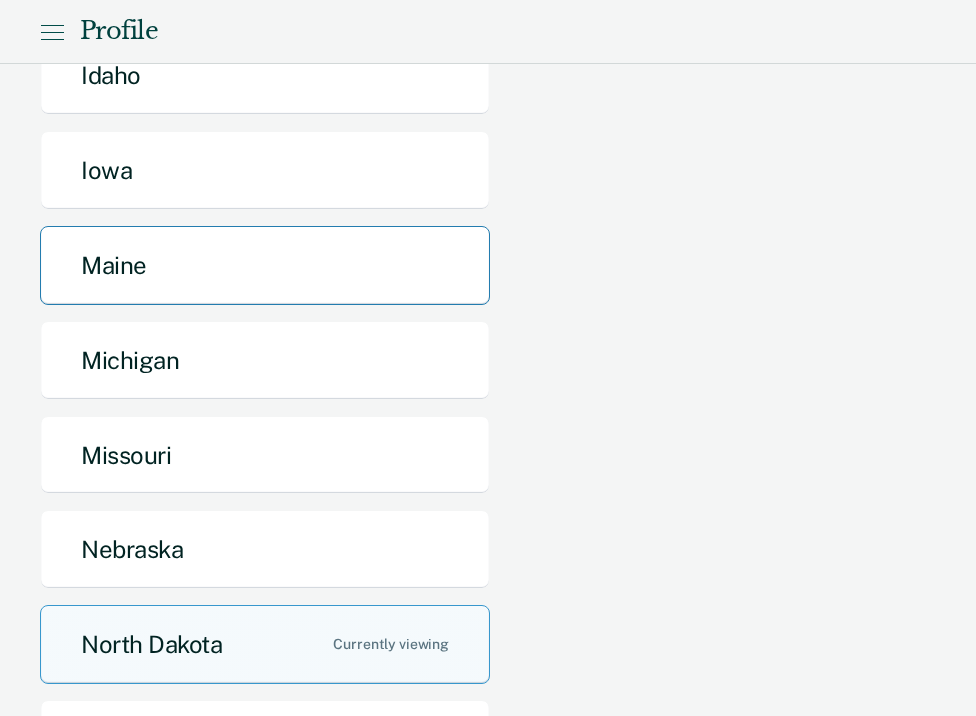 click on "Maine" at bounding box center [265, 265] 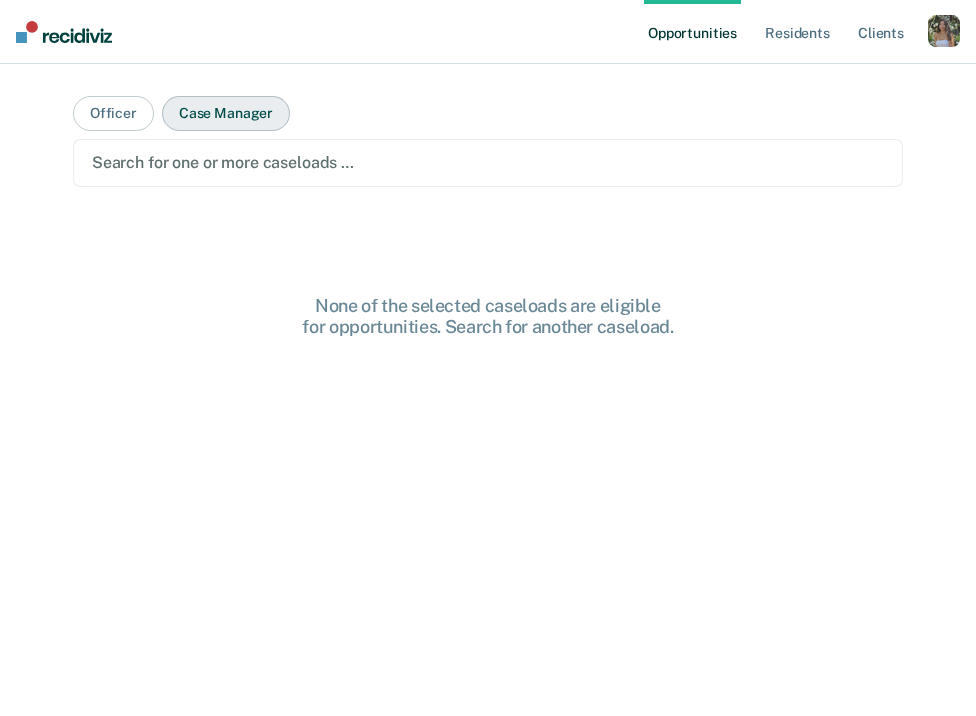 click on "Case Manager" at bounding box center [226, 113] 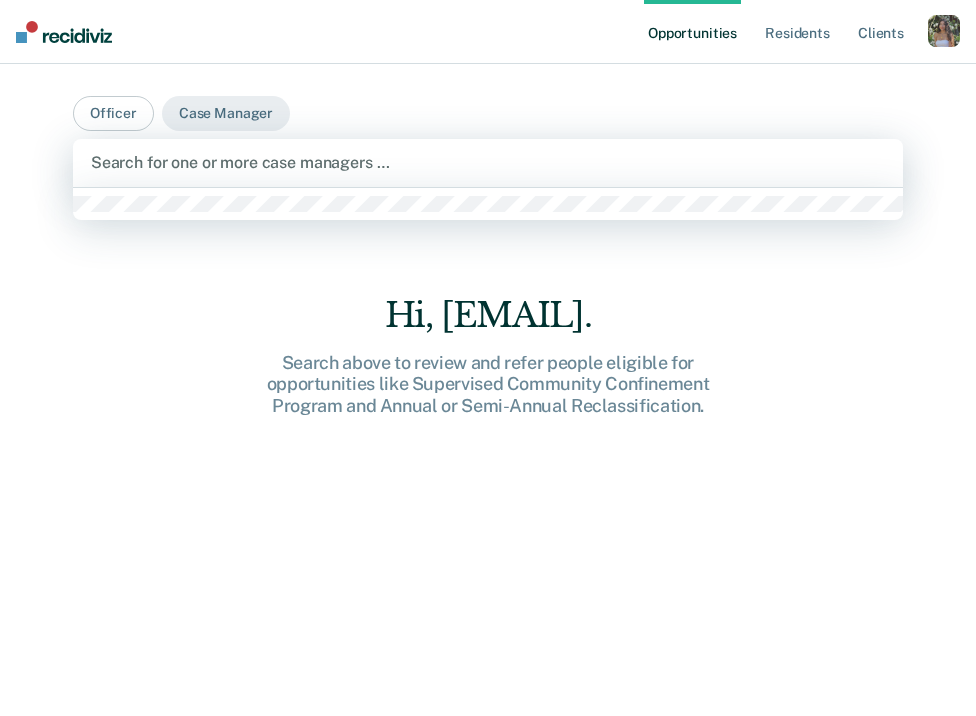 click at bounding box center [488, 162] 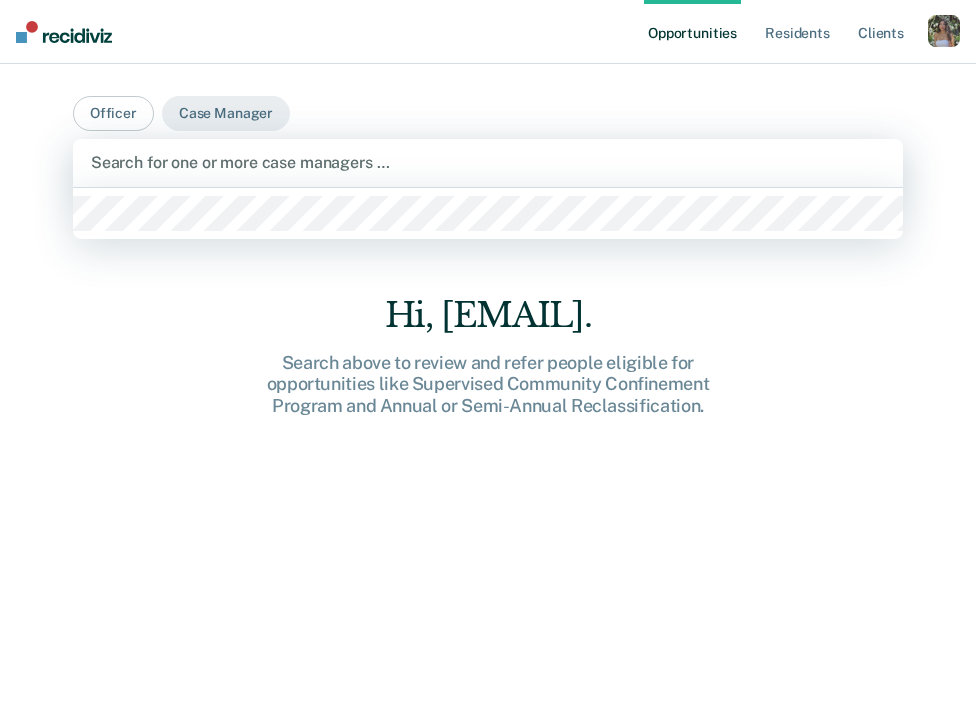 click at bounding box center (488, 213) 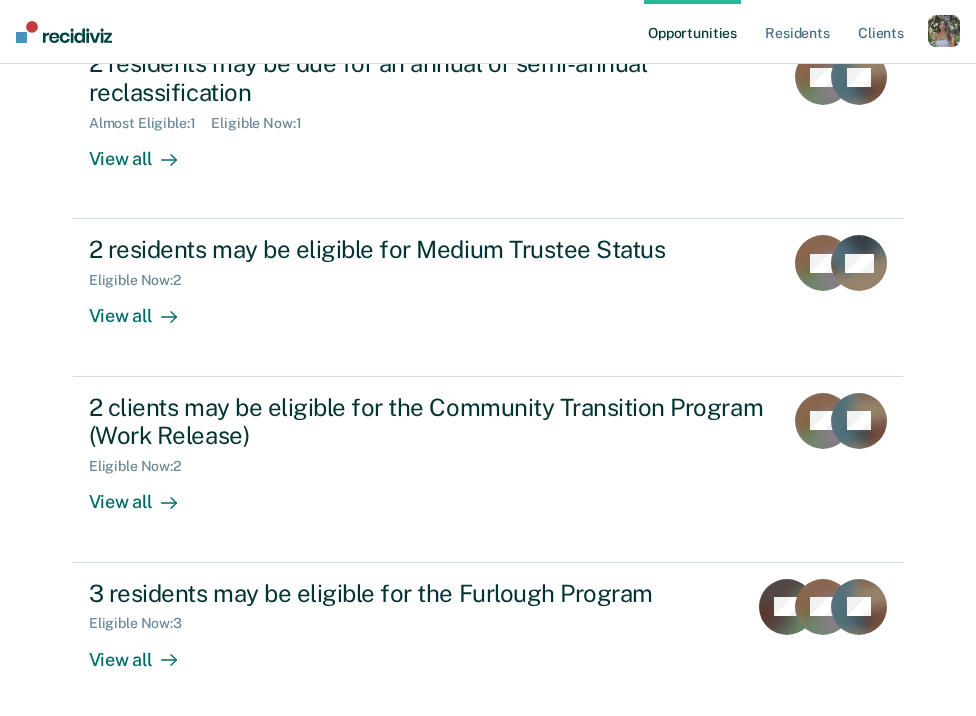 scroll, scrollTop: 497, scrollLeft: 0, axis: vertical 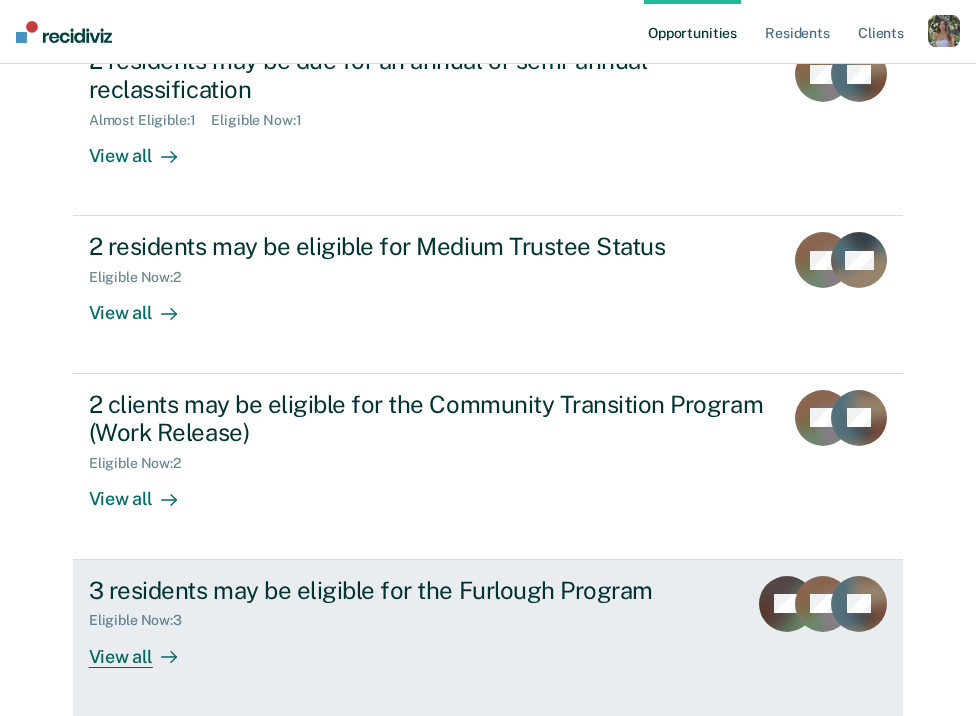 click on "Eligible Now :  3" at bounding box center (410, 616) 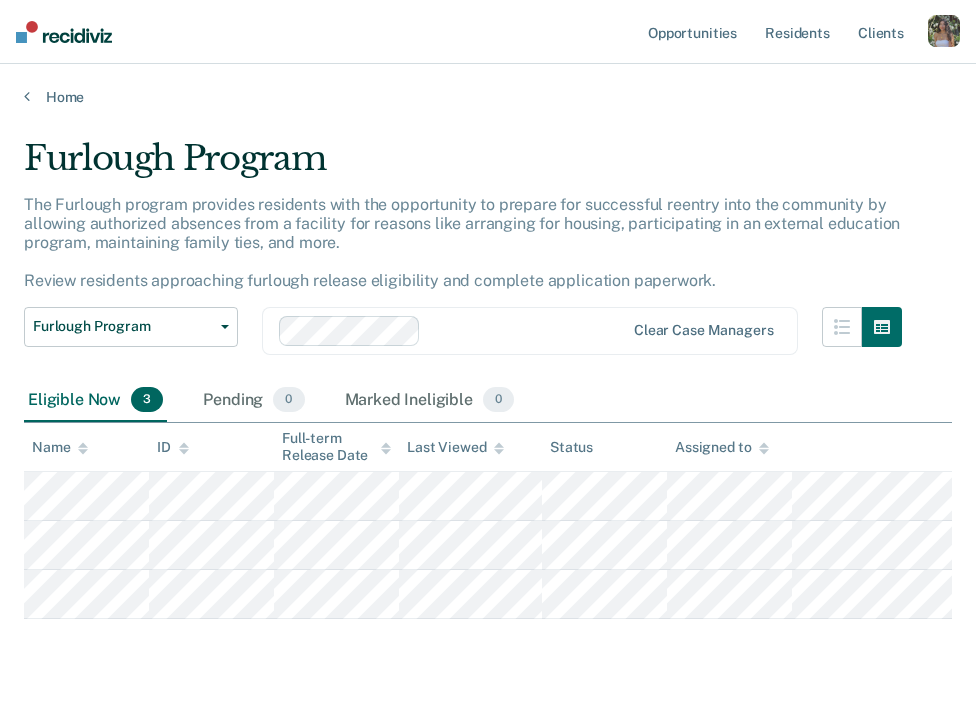 scroll, scrollTop: 38, scrollLeft: 0, axis: vertical 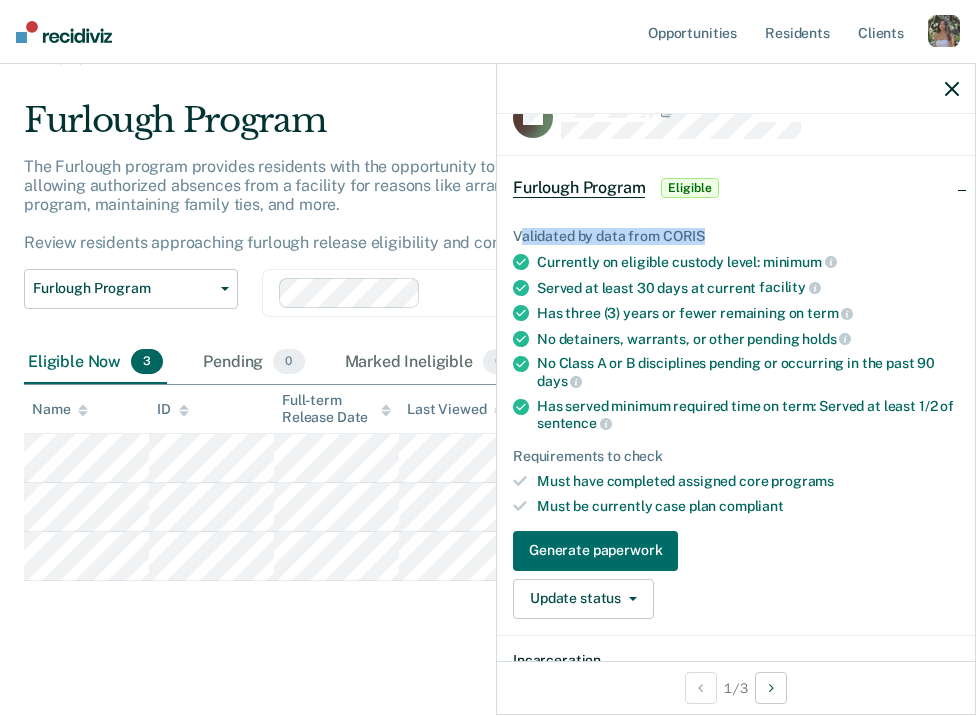 drag, startPoint x: 518, startPoint y: 235, endPoint x: 745, endPoint y: 235, distance: 227 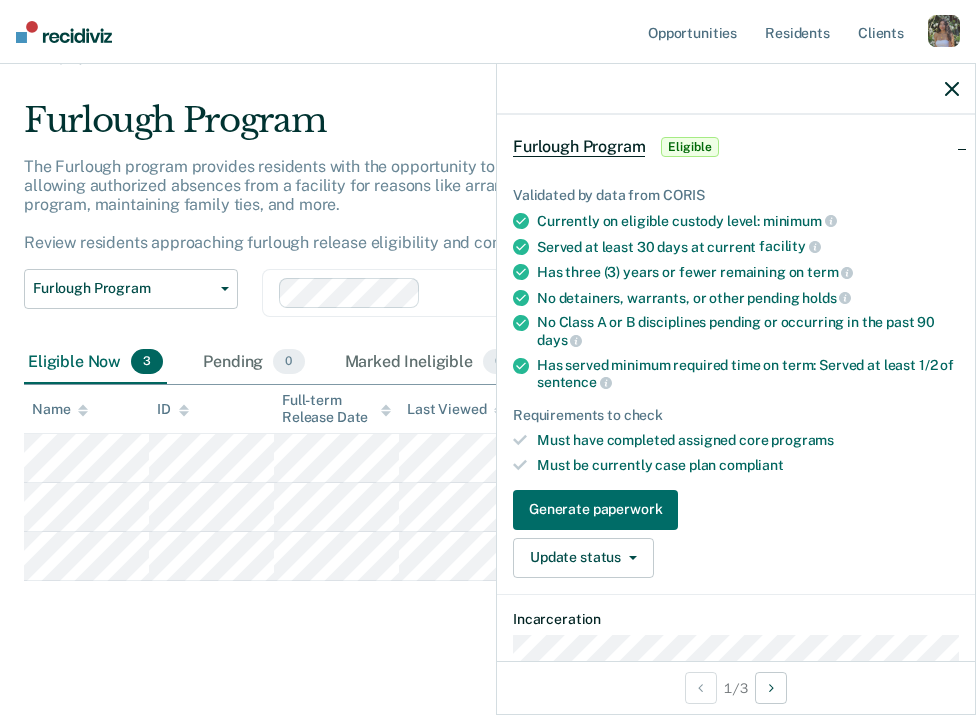 scroll, scrollTop: 85, scrollLeft: 0, axis: vertical 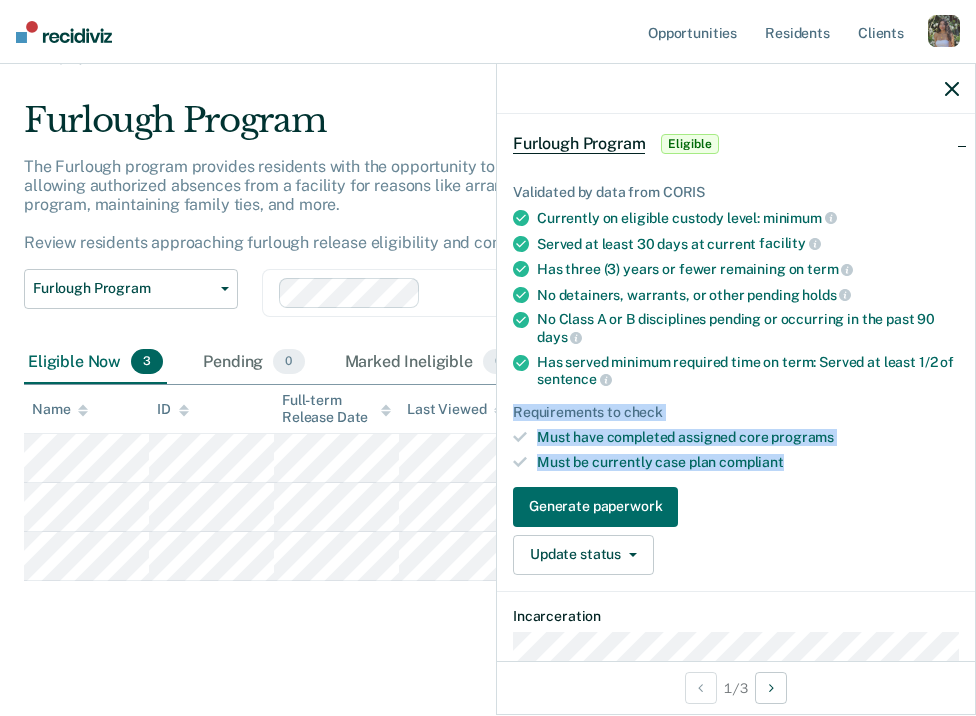 drag, startPoint x: 517, startPoint y: 407, endPoint x: 810, endPoint y: 448, distance: 295.8547 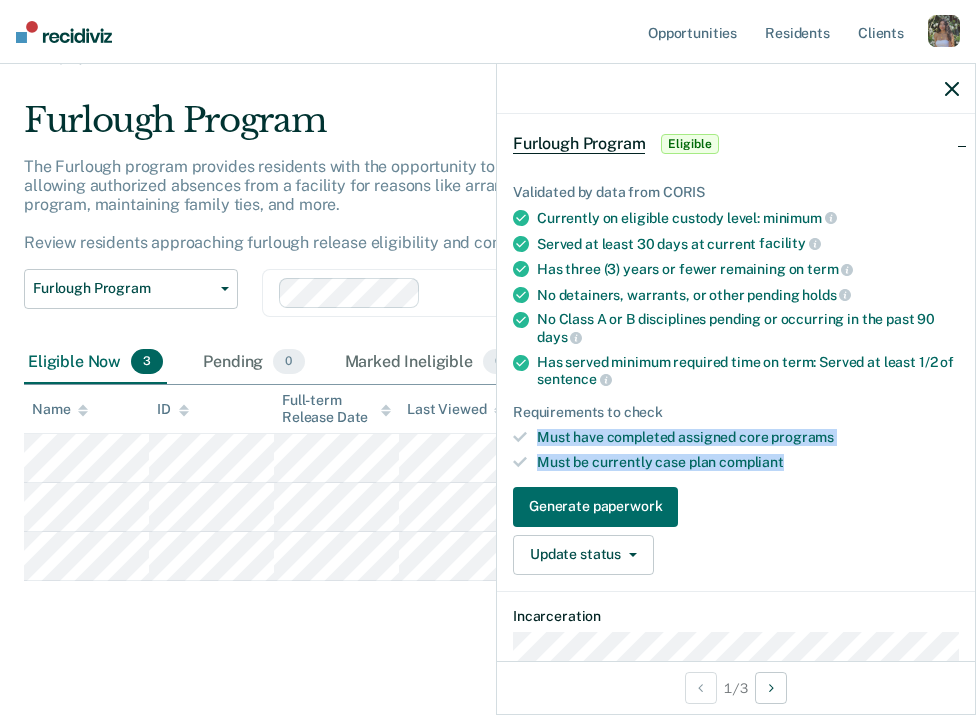 drag, startPoint x: 801, startPoint y: 458, endPoint x: 525, endPoint y: 429, distance: 277.51938 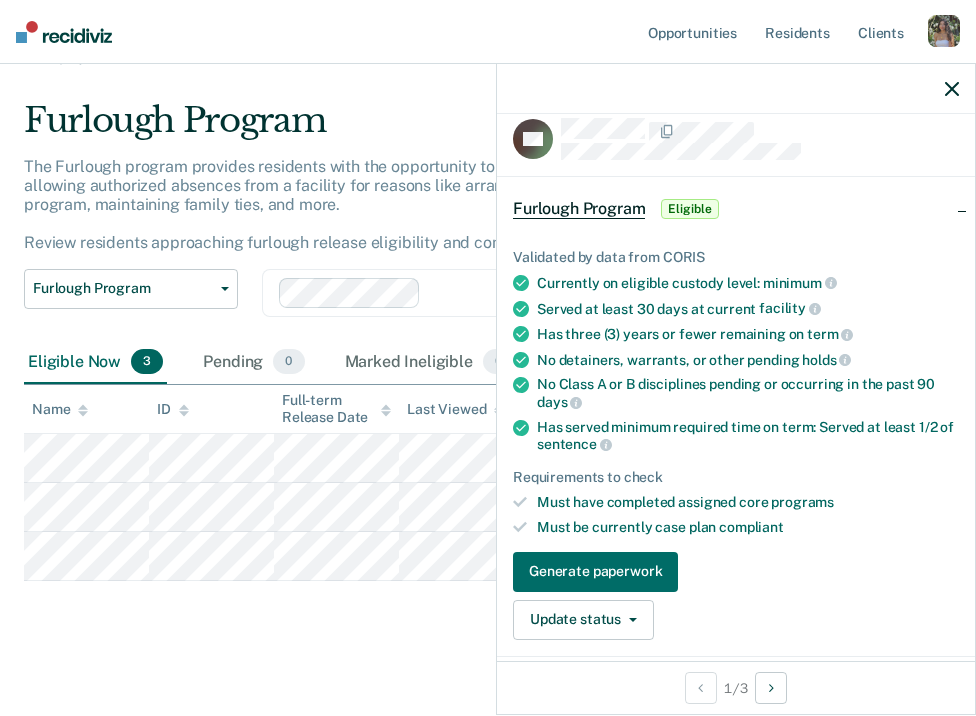 scroll, scrollTop: 19, scrollLeft: 0, axis: vertical 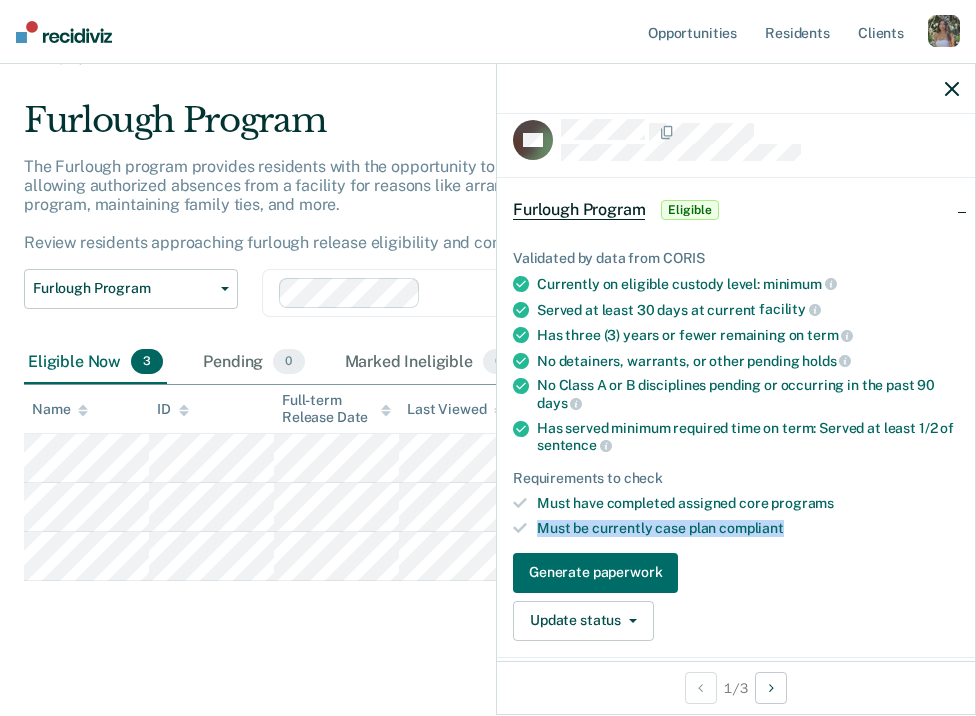 drag, startPoint x: 804, startPoint y: 520, endPoint x: 706, endPoint y: 506, distance: 98.99495 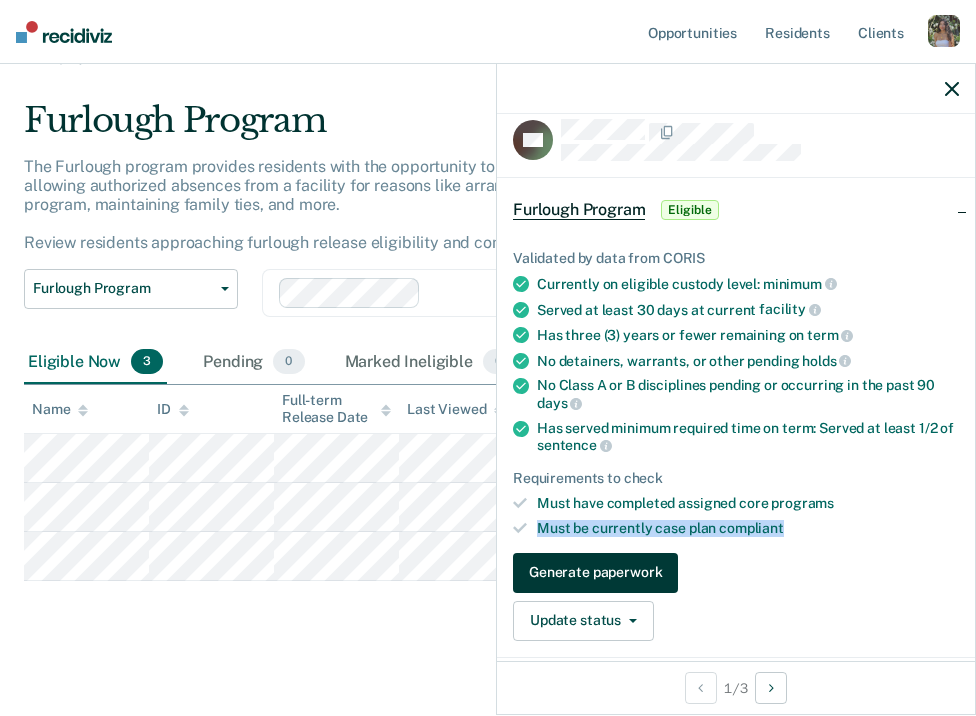 click on "Generate paperwork" at bounding box center (595, 573) 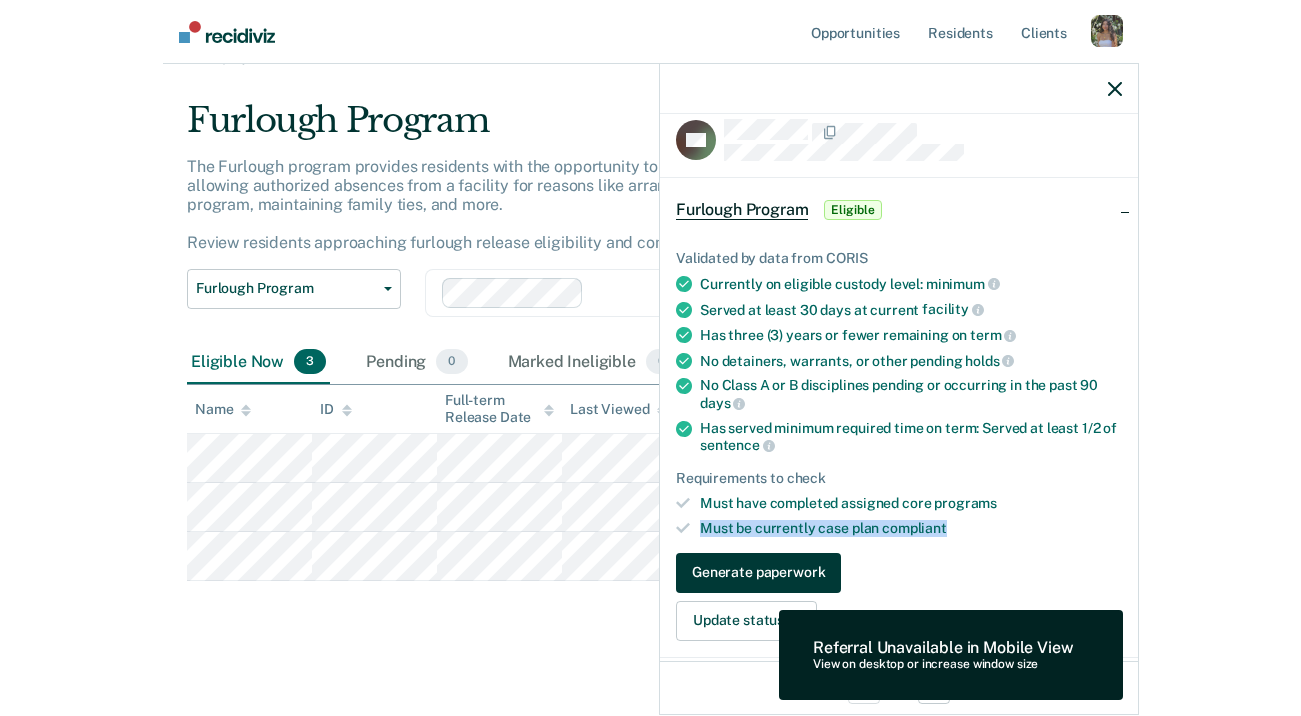scroll, scrollTop: 0, scrollLeft: 0, axis: both 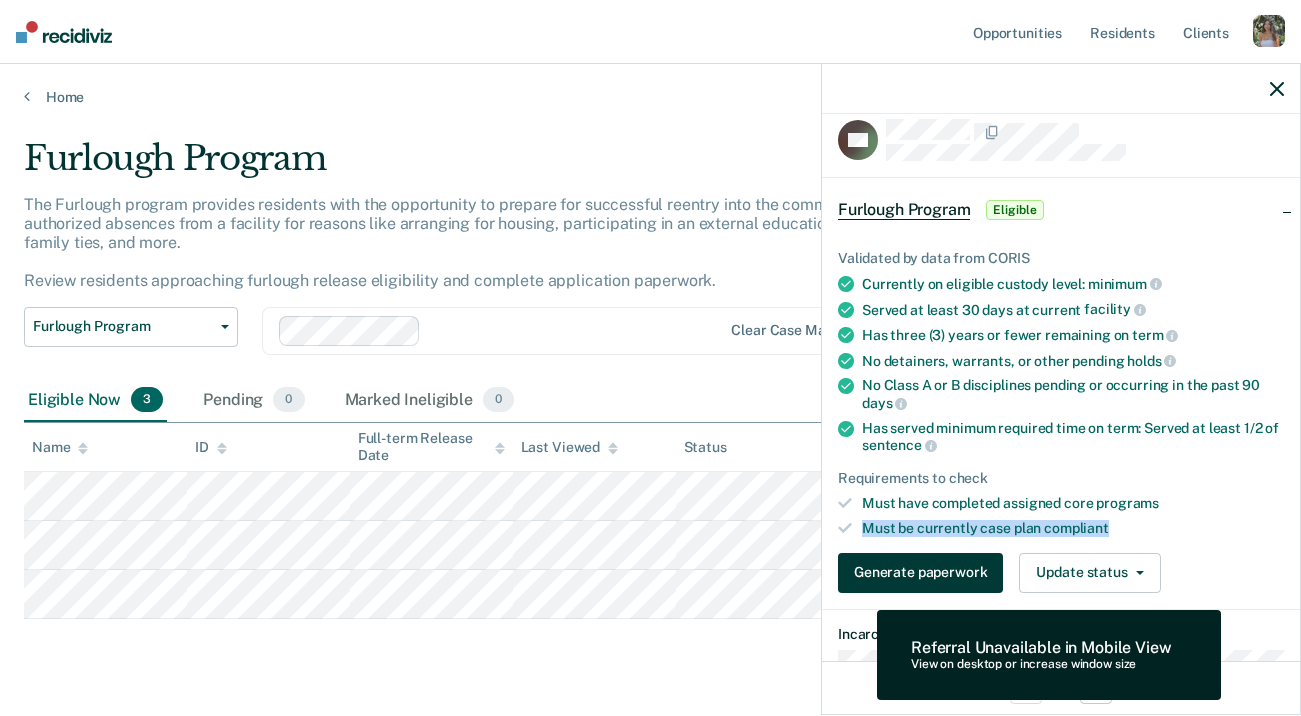 click on "Generate paperwork" at bounding box center [920, 573] 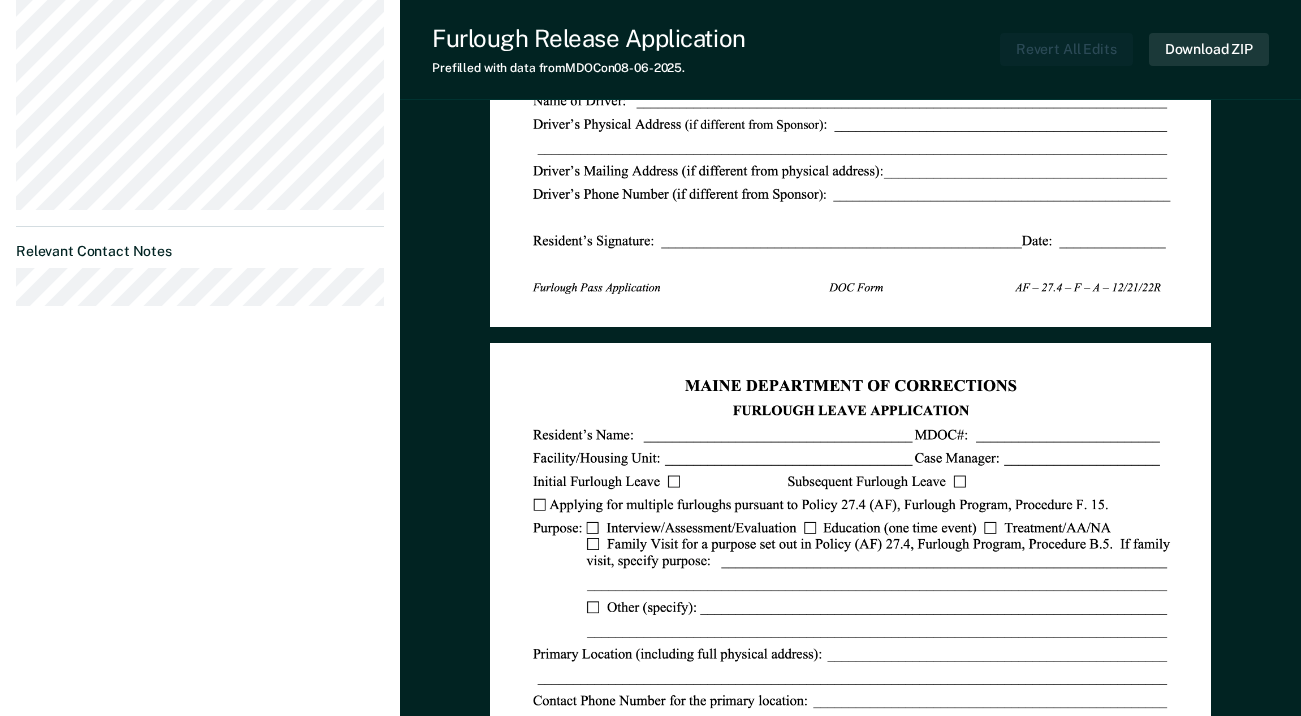 scroll, scrollTop: 0, scrollLeft: 0, axis: both 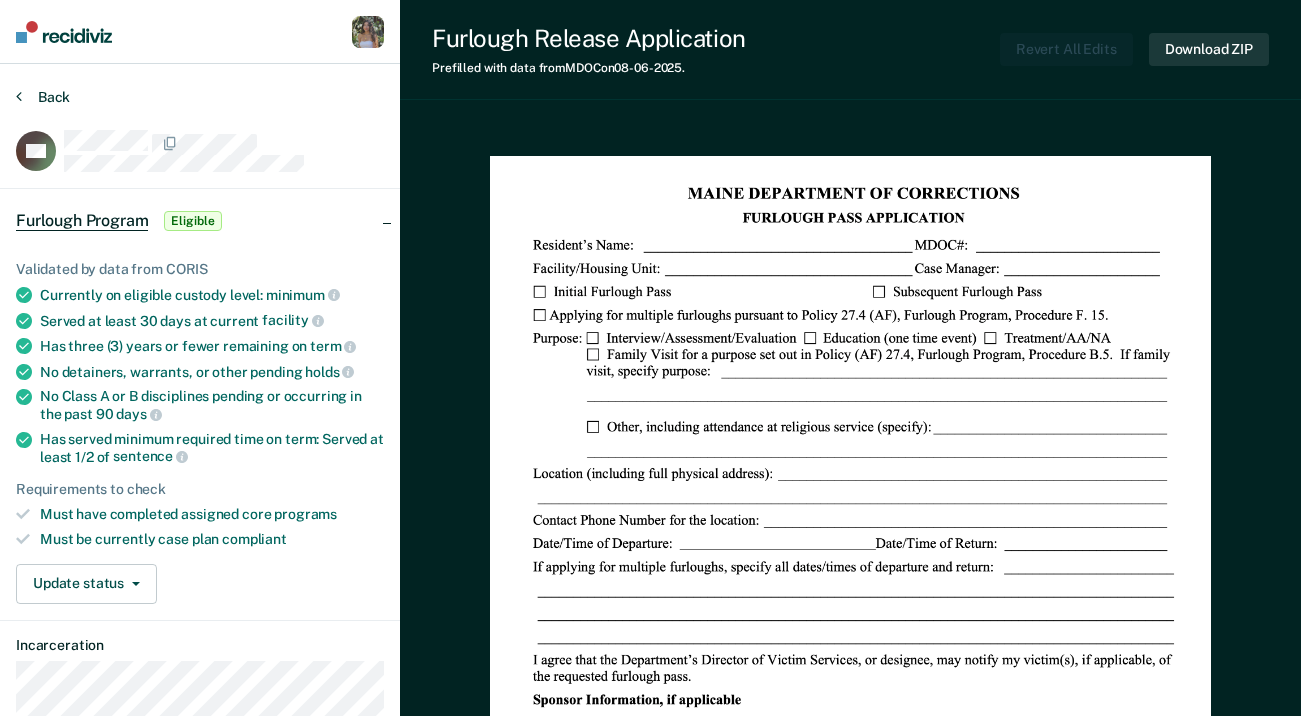 click on "Back" at bounding box center [43, 97] 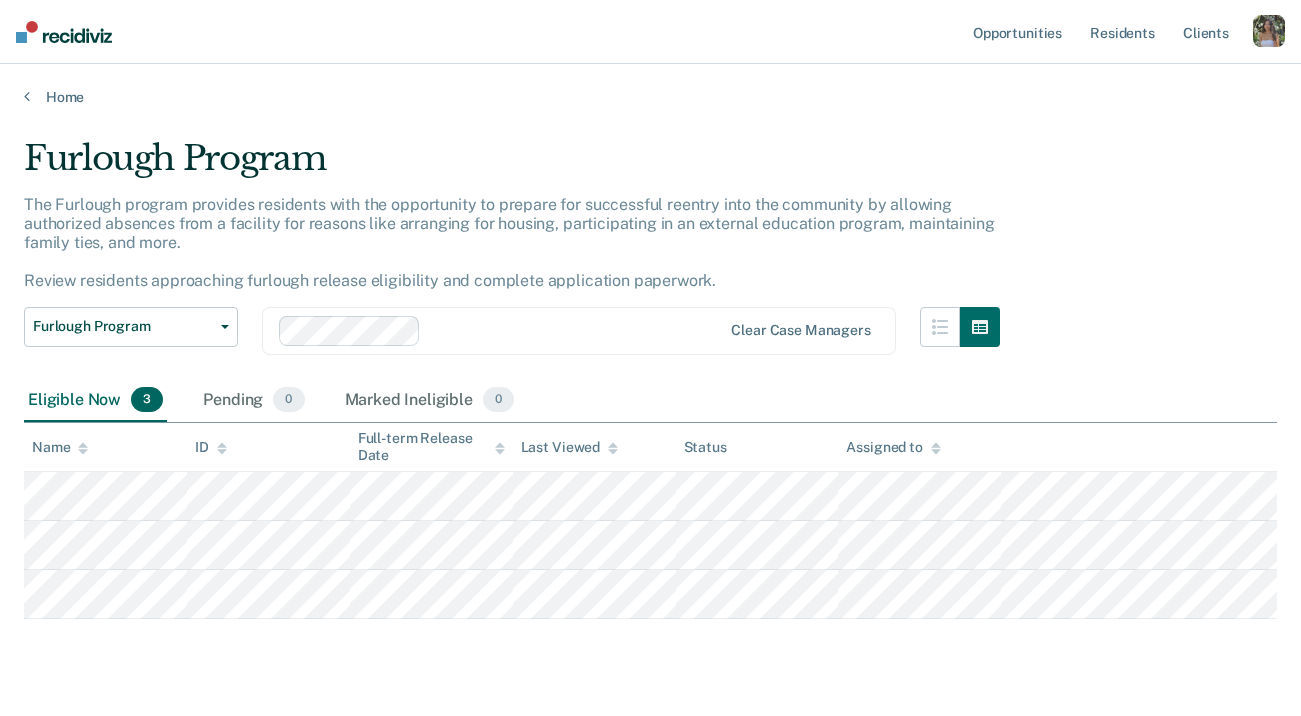 click on "Opportunities Resident s Client s Profile How it works Log Out" at bounding box center (1127, 32) 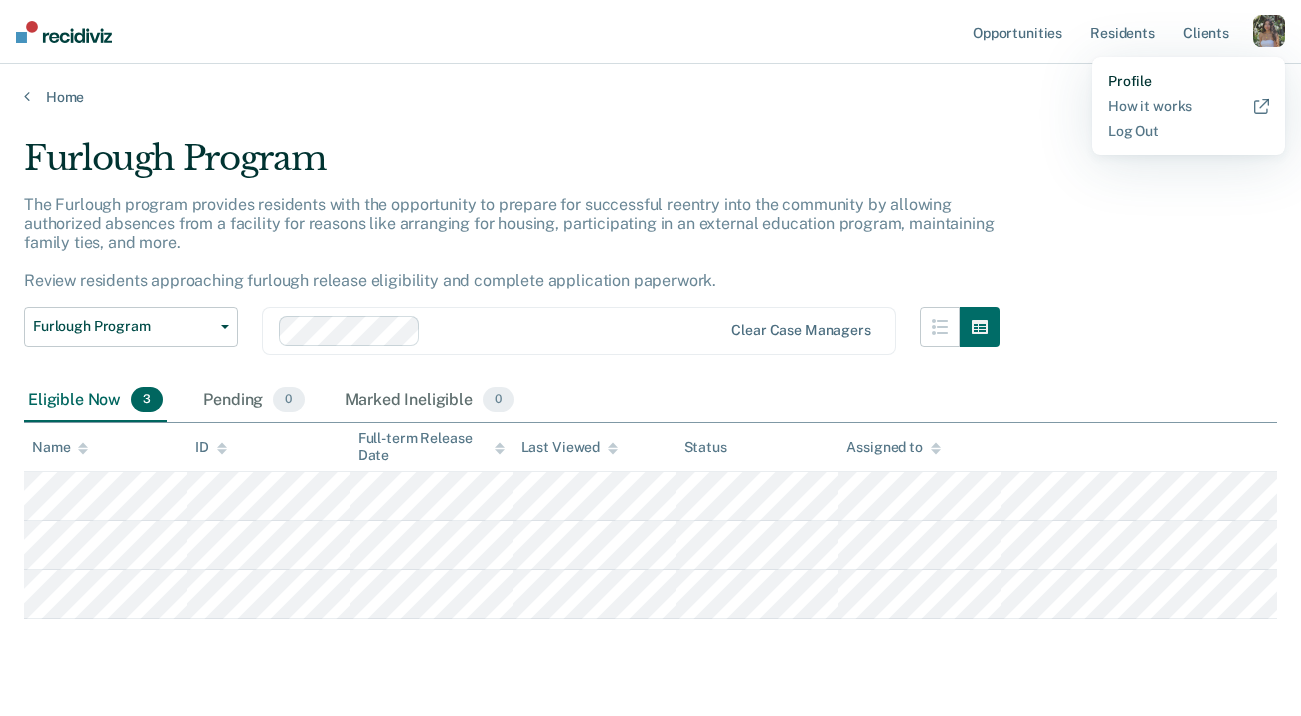 click on "Profile" at bounding box center [1188, 81] 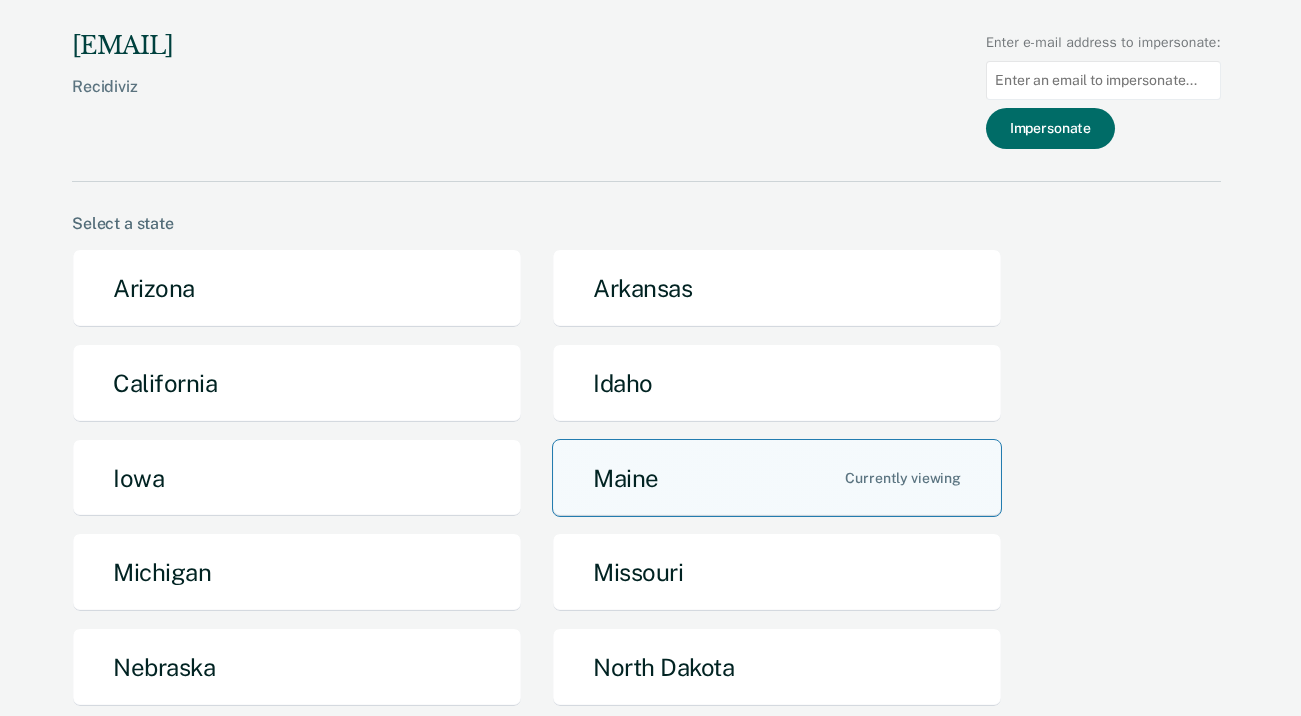 scroll, scrollTop: 396, scrollLeft: 0, axis: vertical 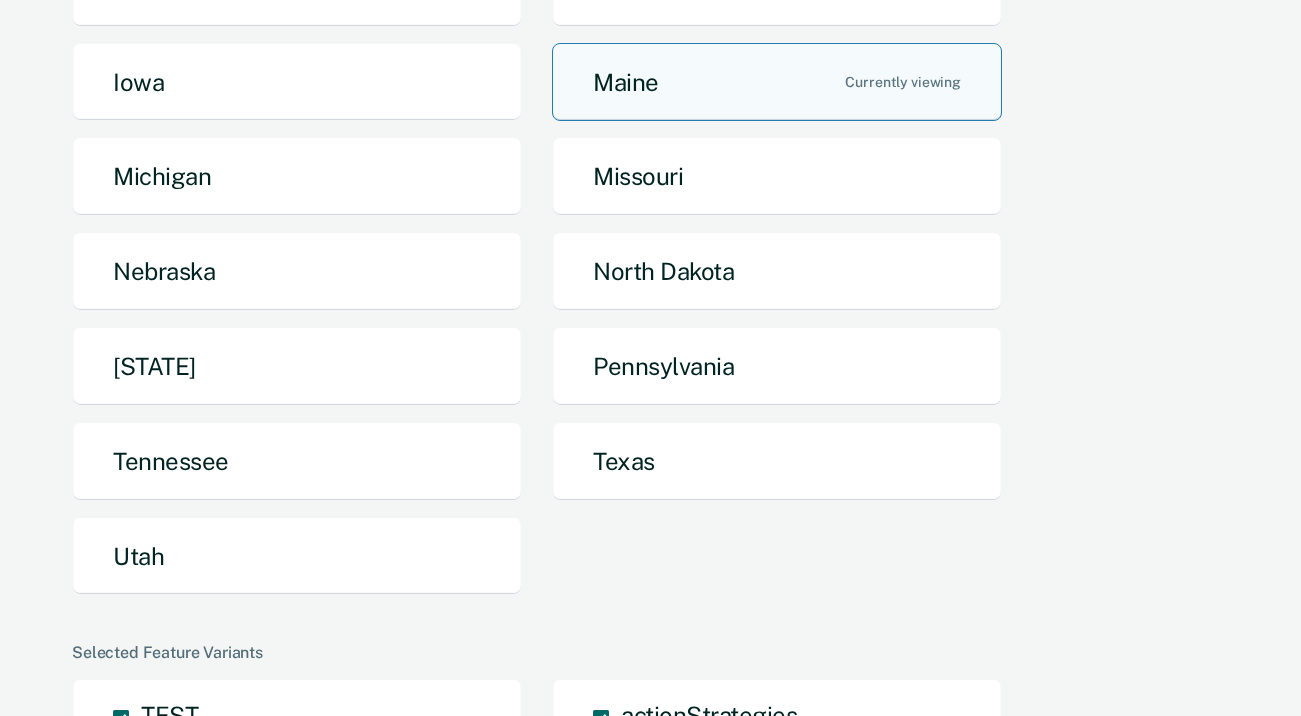 click on "Texas" at bounding box center [777, 461] 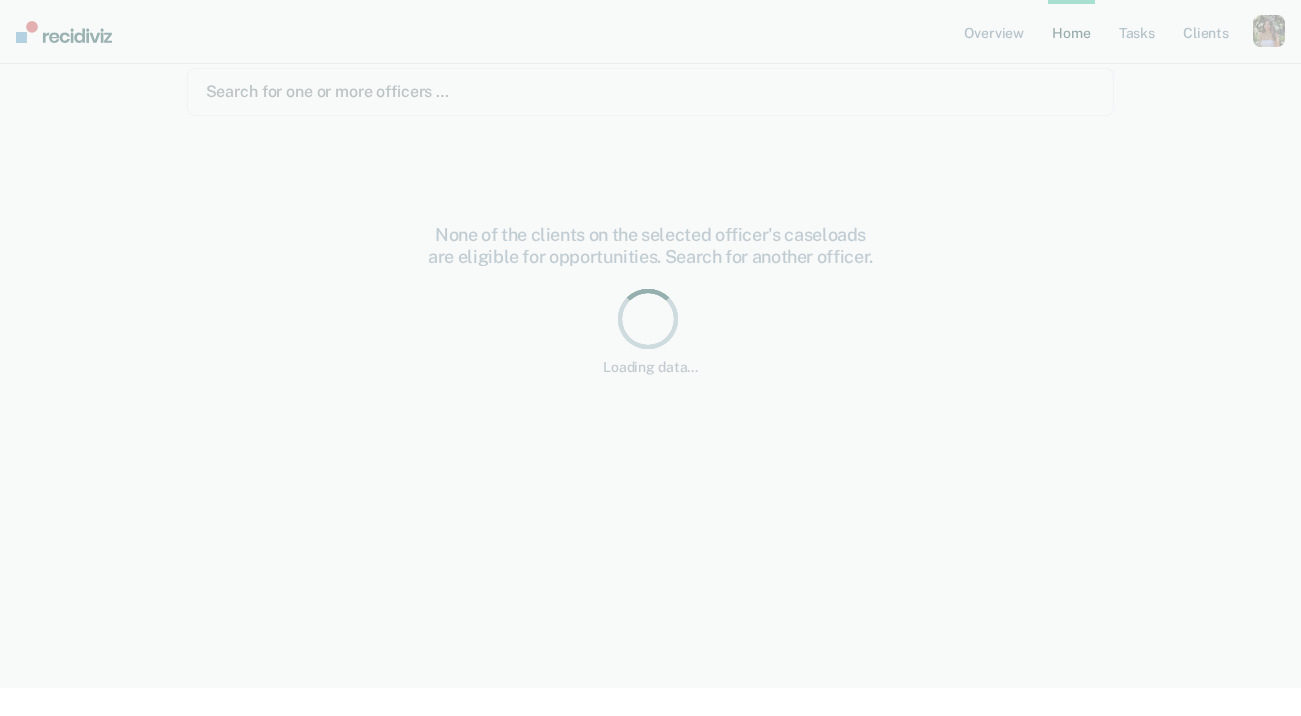 scroll, scrollTop: 0, scrollLeft: 0, axis: both 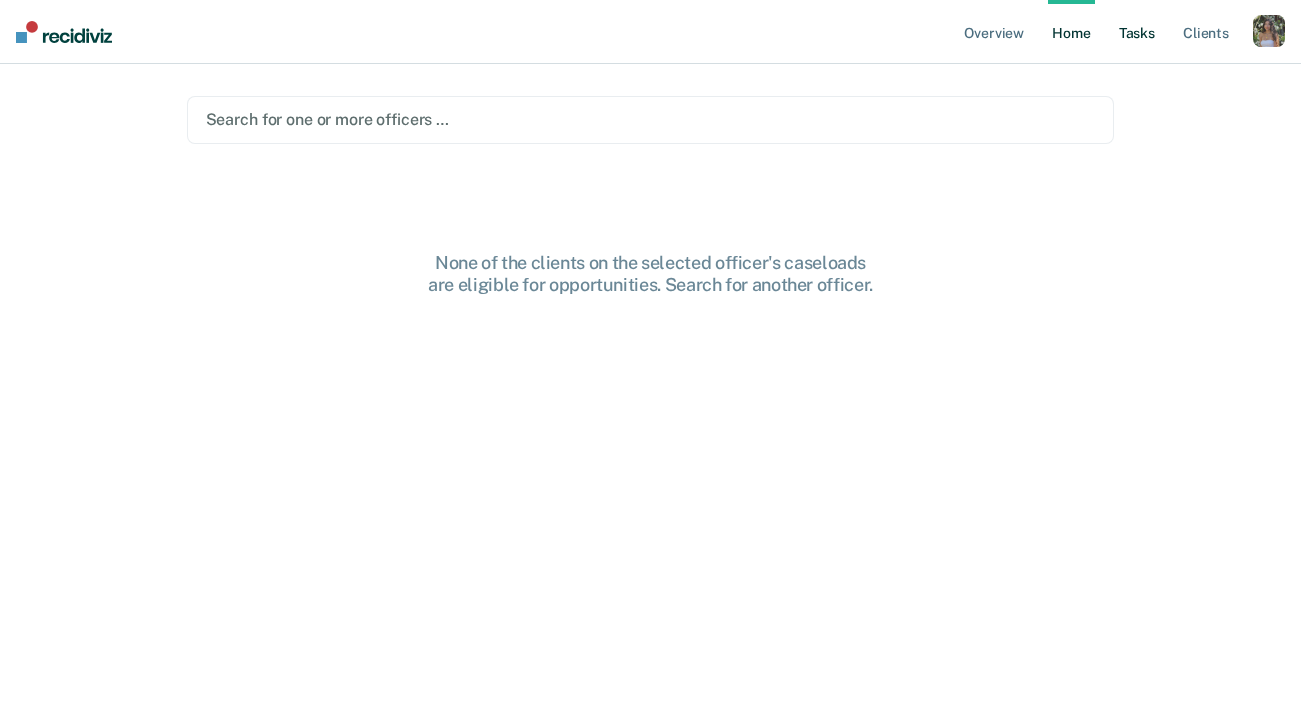 click on "Tasks" at bounding box center (1137, 32) 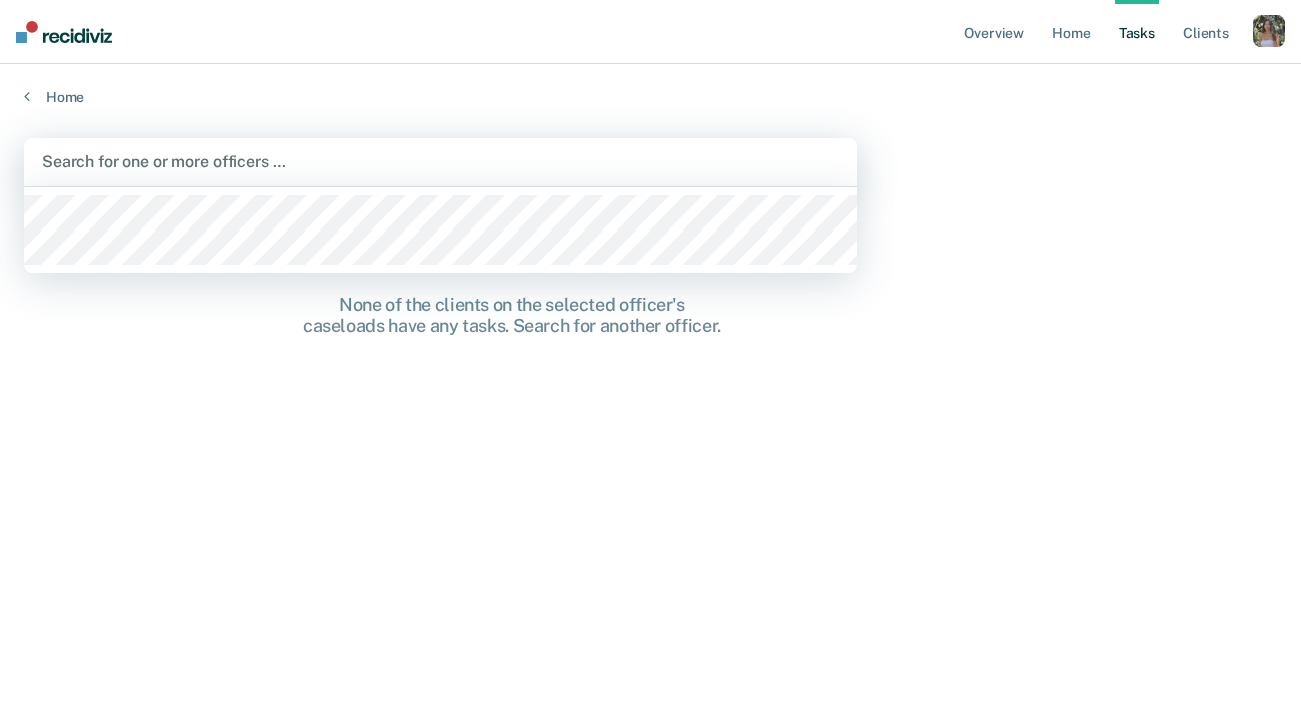click at bounding box center [440, 161] 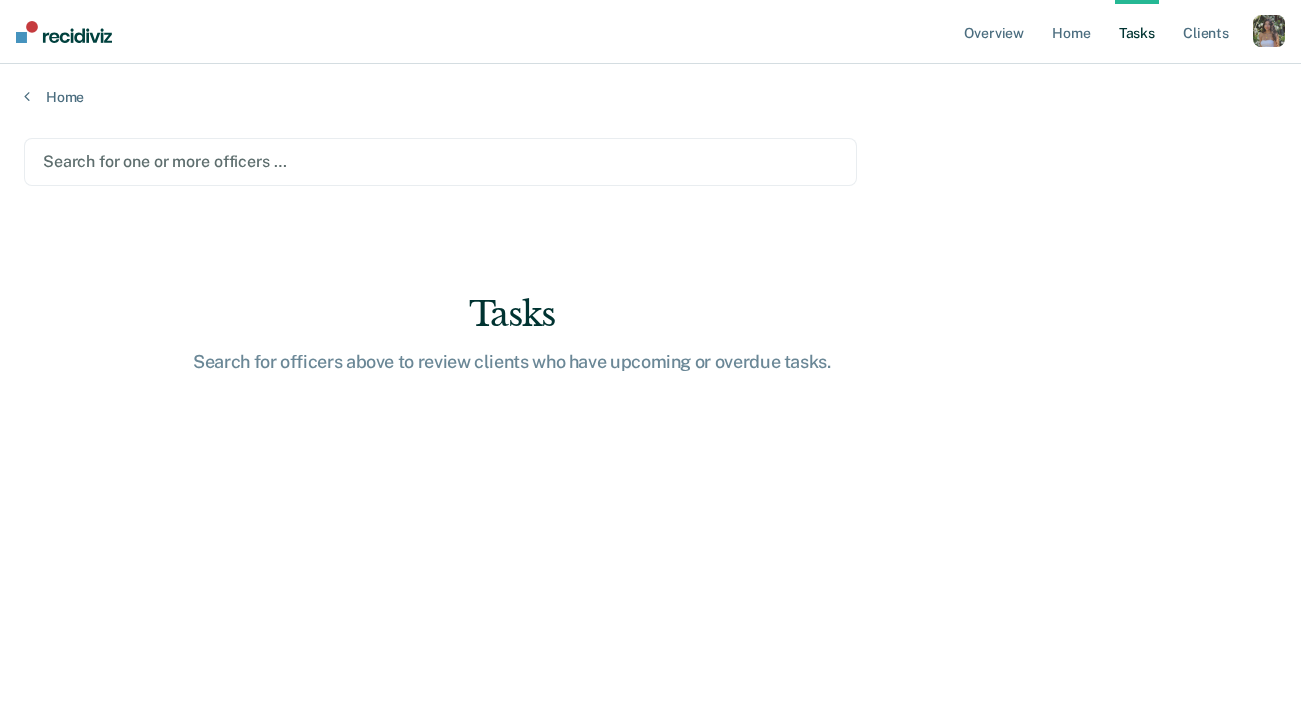 click at bounding box center (440, 161) 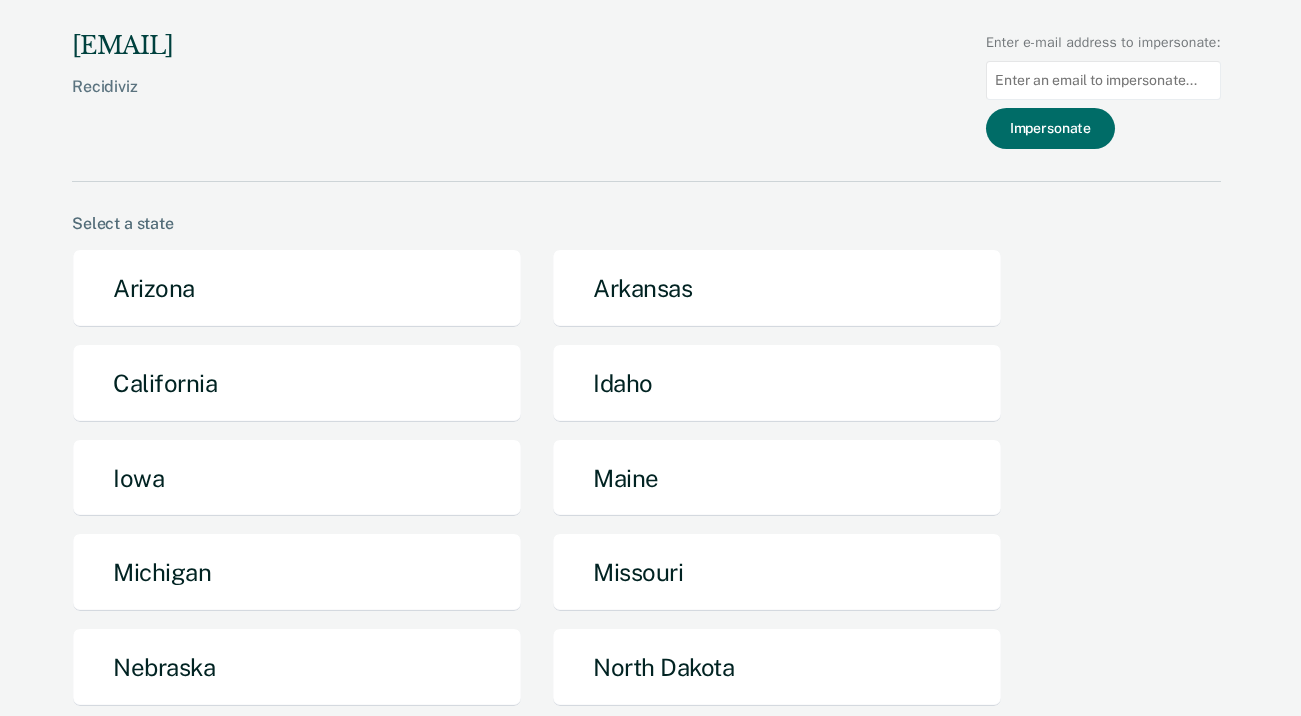 scroll, scrollTop: 396, scrollLeft: 0, axis: vertical 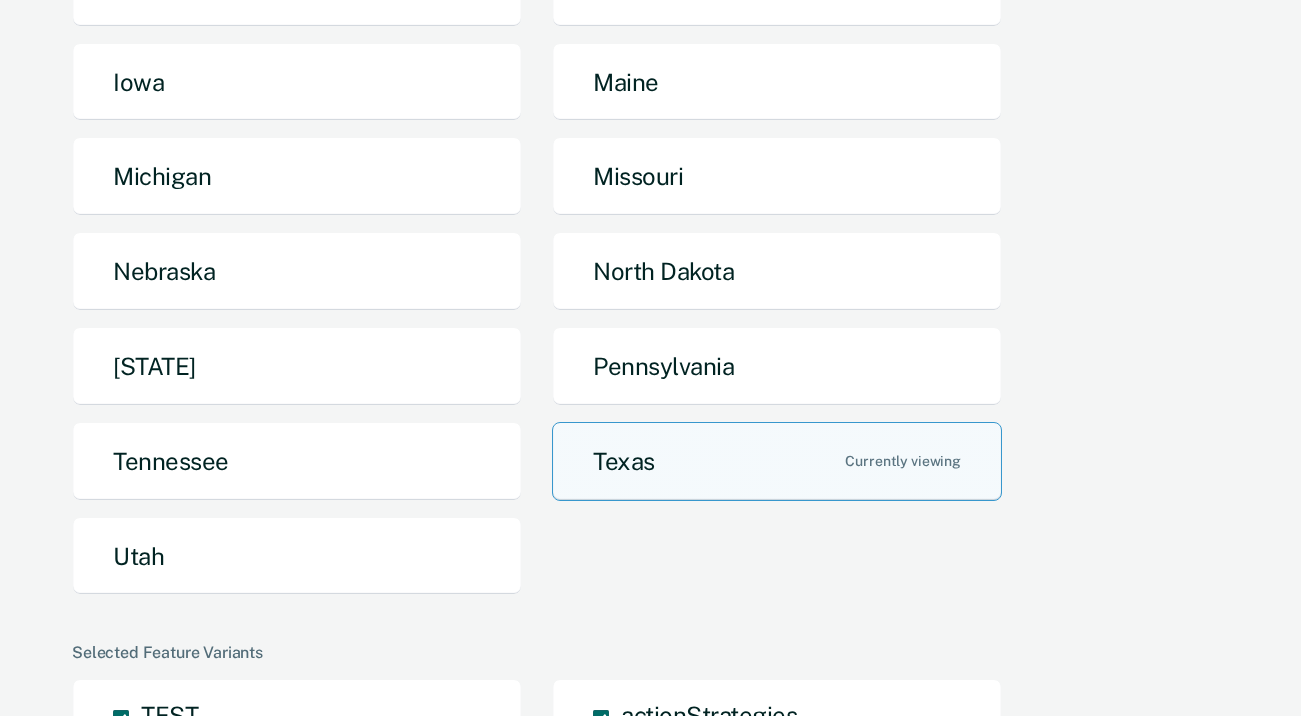 click on "Arizona Arkansas California Idaho Iowa Maine Michigan Missouri Nebraska North Dakota Oregon Pennsylvania Tennessee Texas Utah" at bounding box center [646, 232] 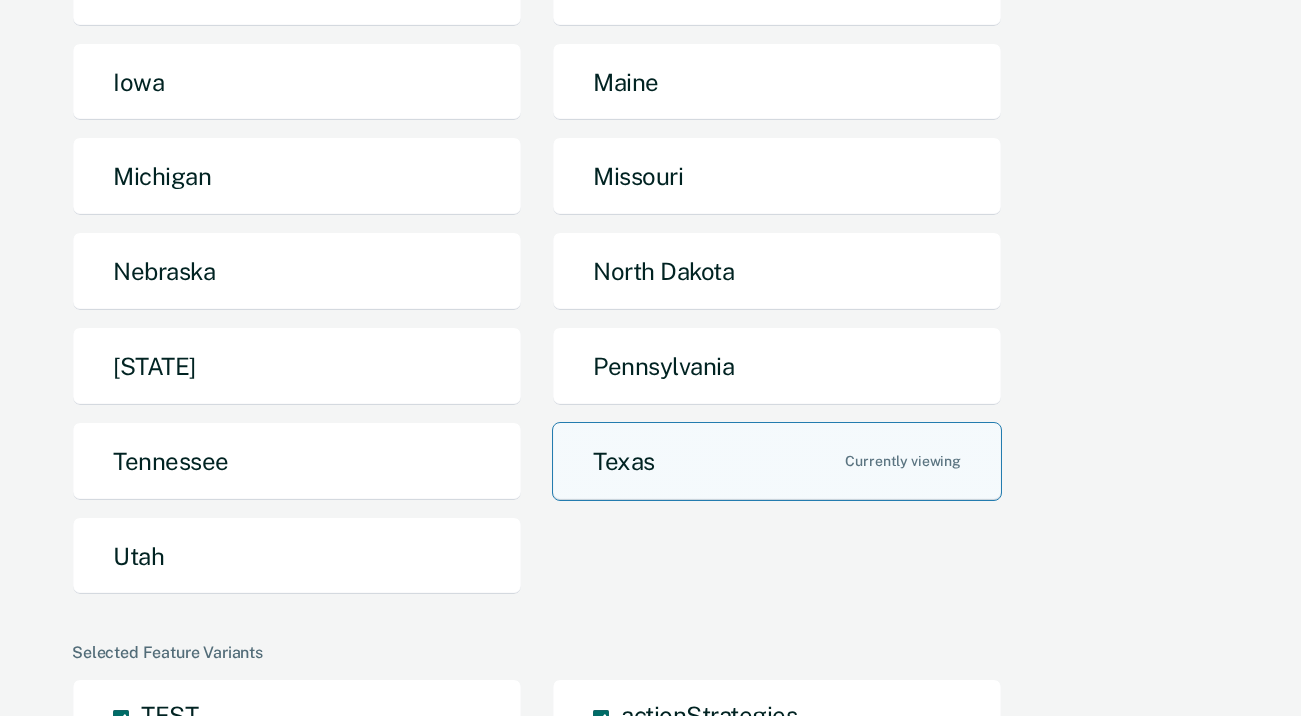 click on "Texas" at bounding box center (777, 461) 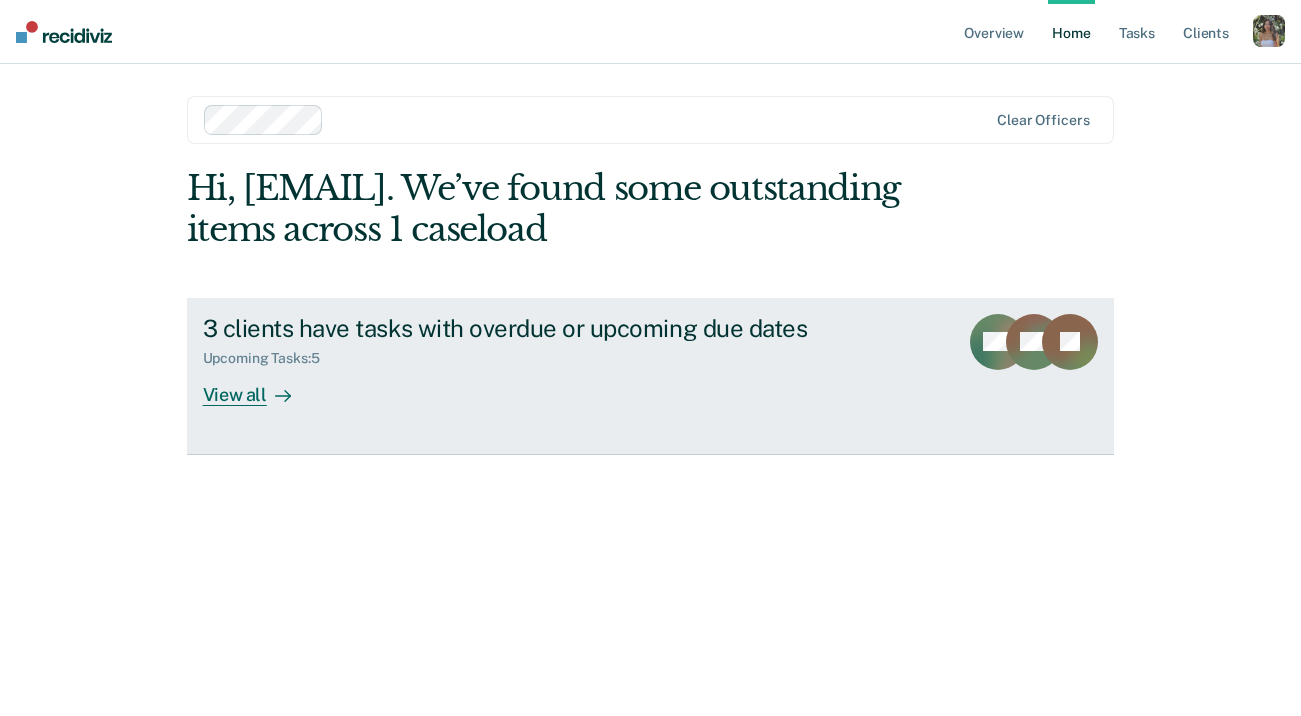 click on "3 clients have tasks with overdue or upcoming due dates Upcoming Tasks :  5 View all" at bounding box center (578, 360) 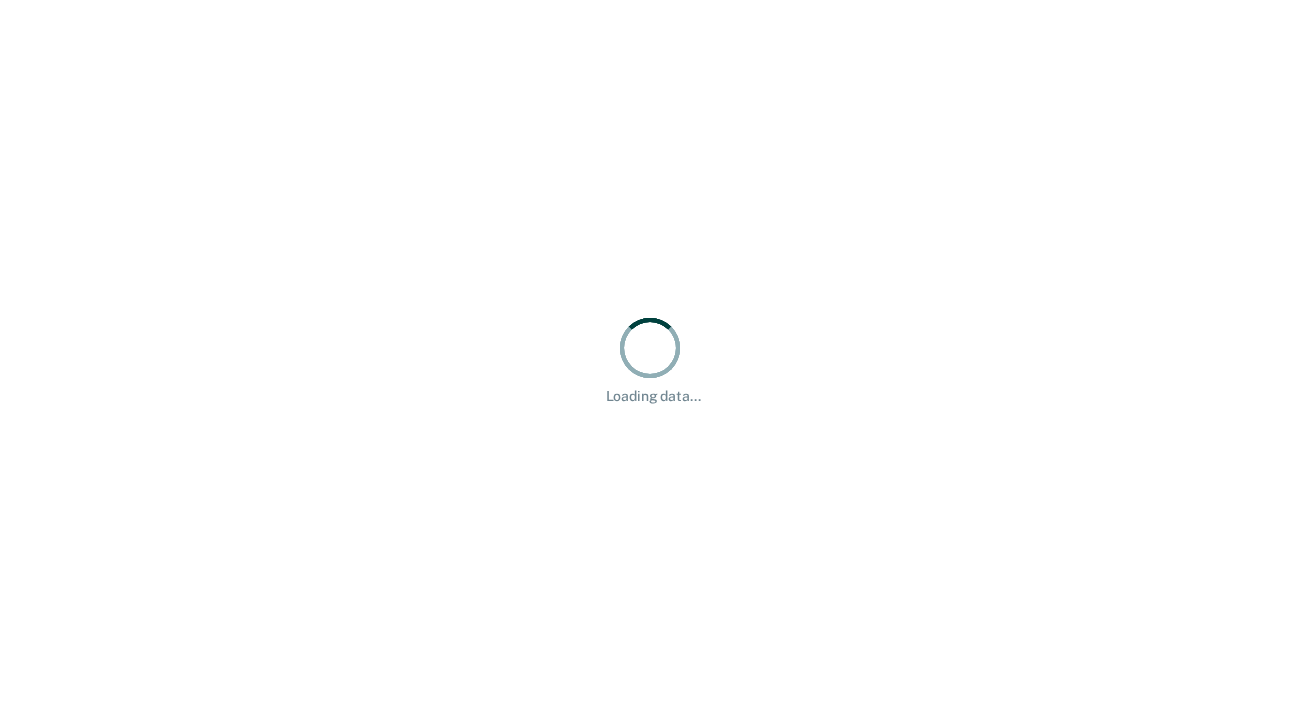 scroll, scrollTop: 0, scrollLeft: 0, axis: both 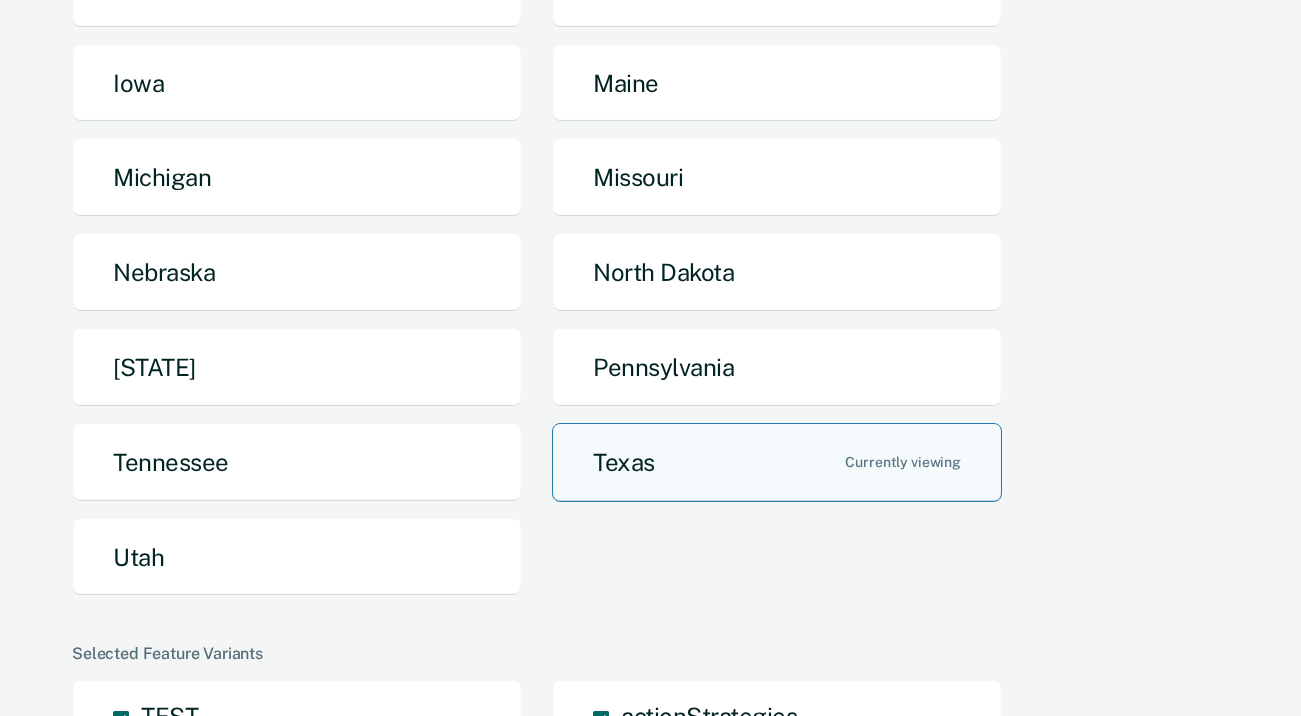 click on "Texas" at bounding box center (777, 462) 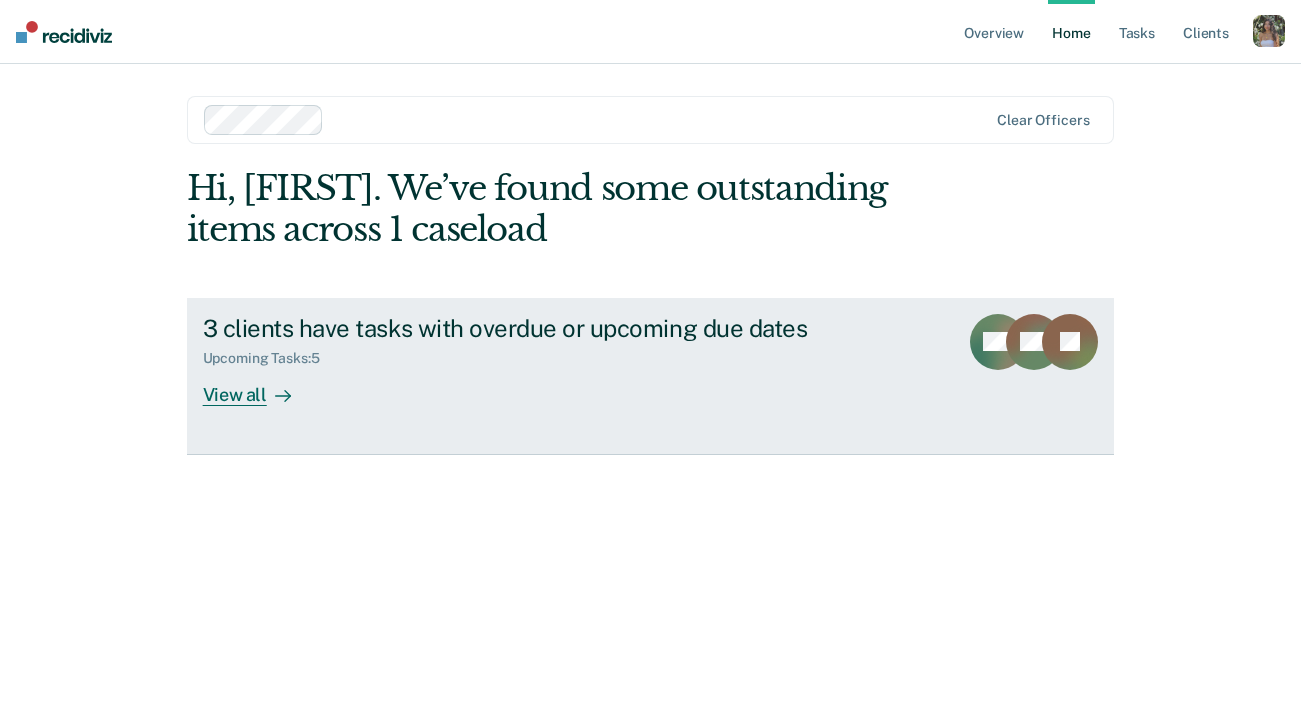 click on "View all" at bounding box center [259, 386] 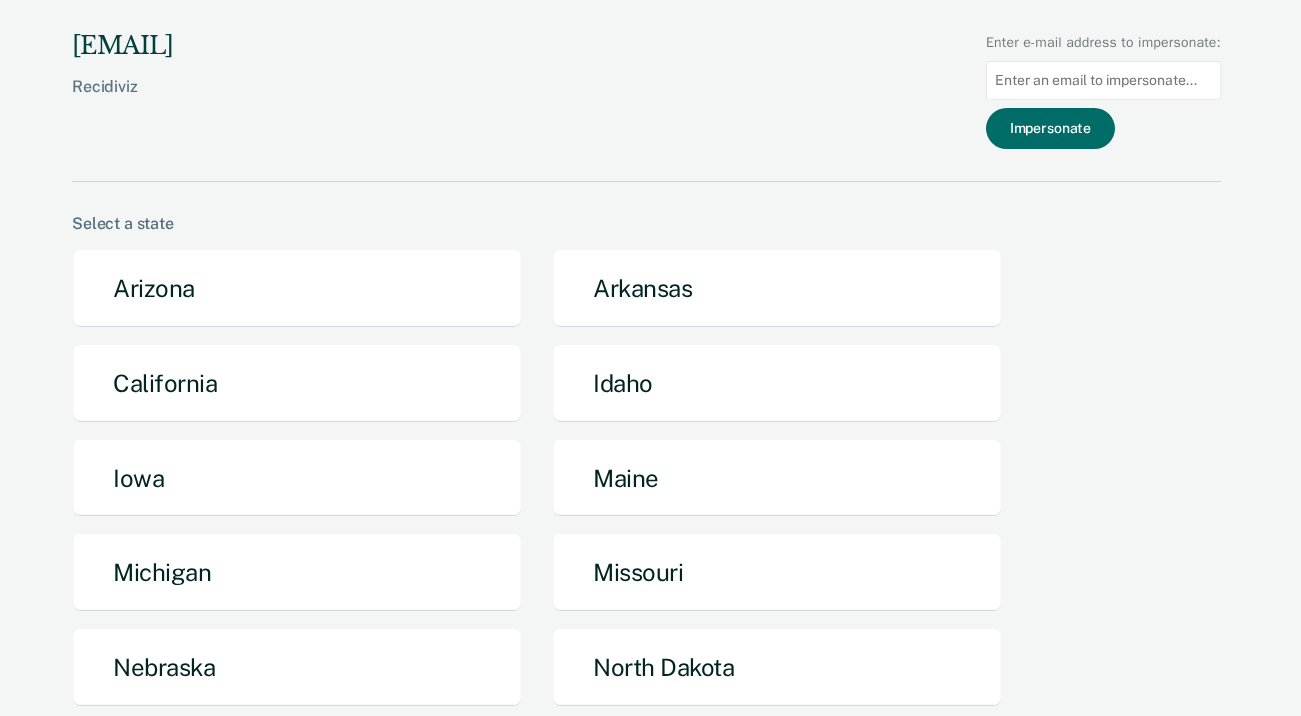 scroll, scrollTop: 395, scrollLeft: 0, axis: vertical 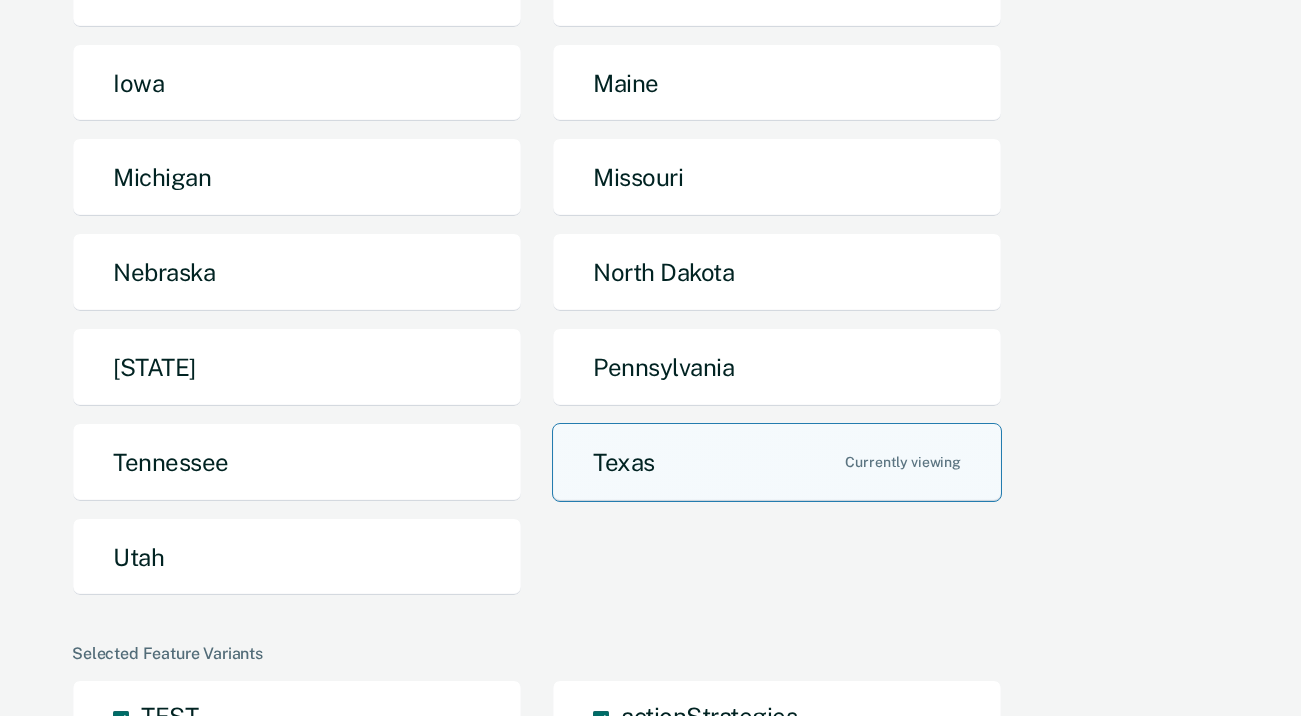 click on "Texas" at bounding box center [777, 462] 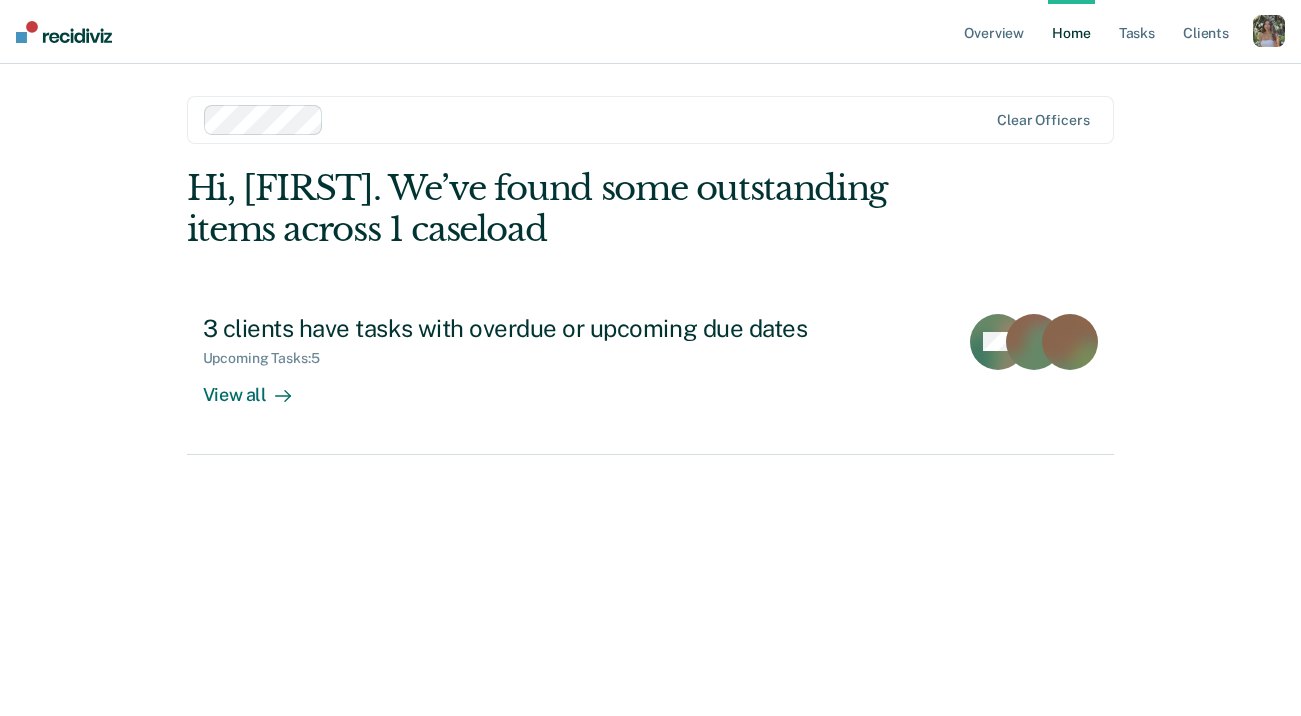 scroll, scrollTop: 0, scrollLeft: 0, axis: both 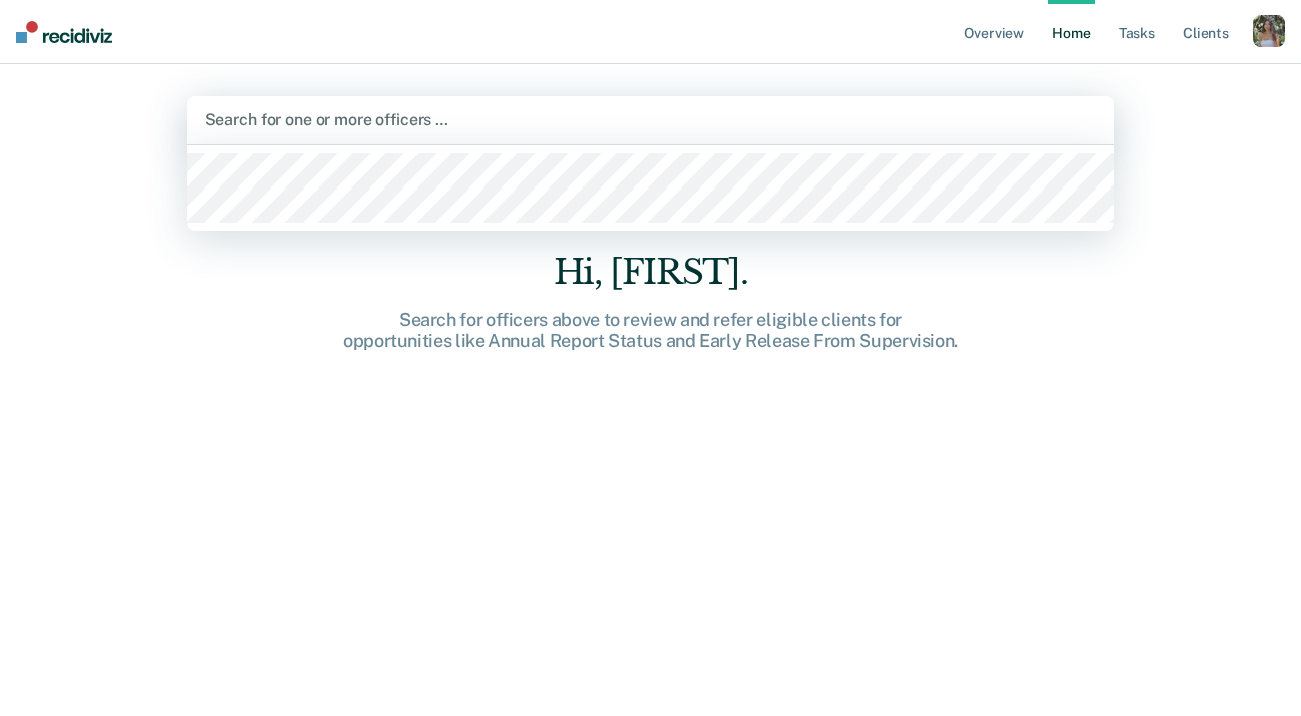 click at bounding box center (651, 119) 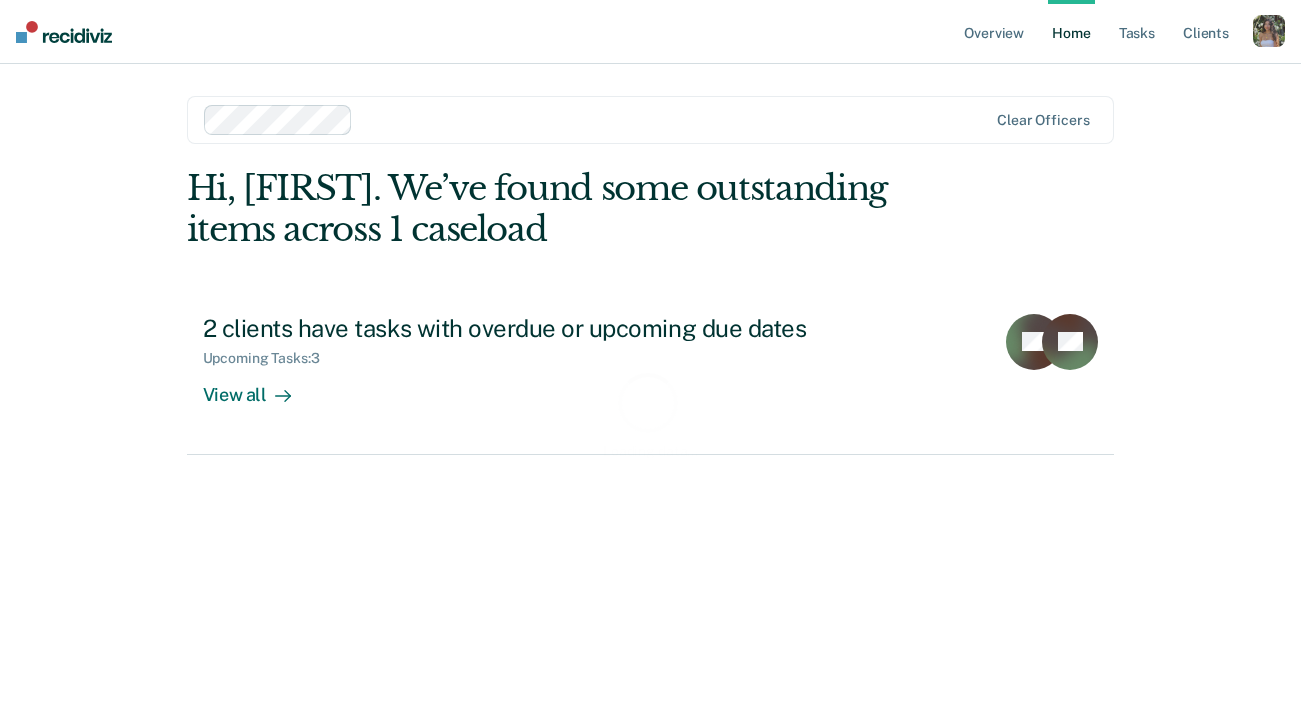 click on "Loading data..." at bounding box center (651, 414) 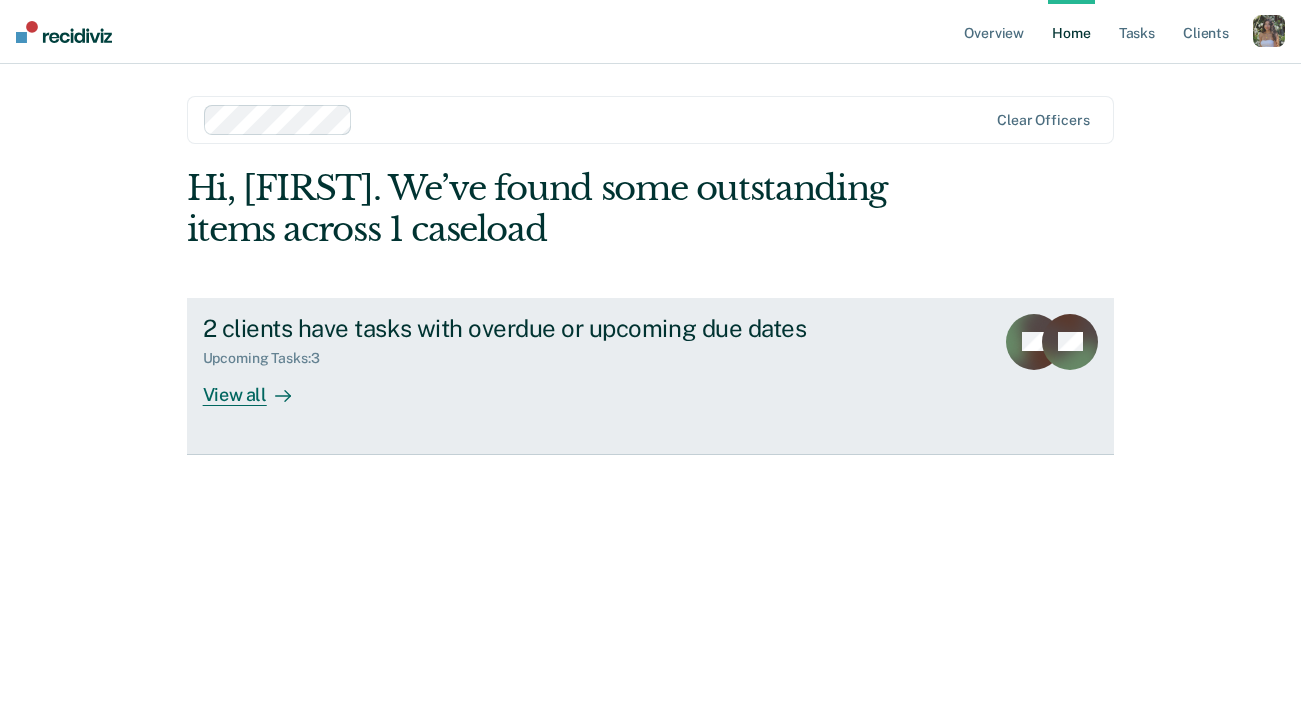 click 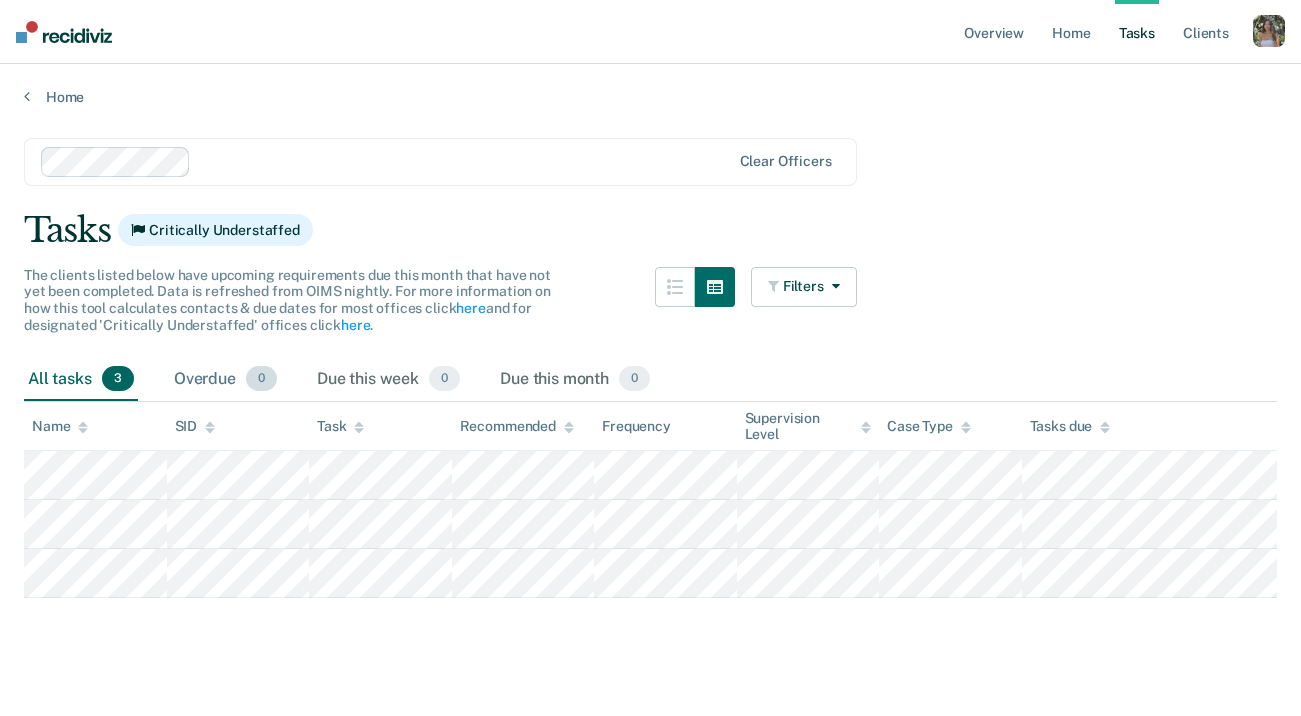 click on "Overdue 0" at bounding box center [225, 380] 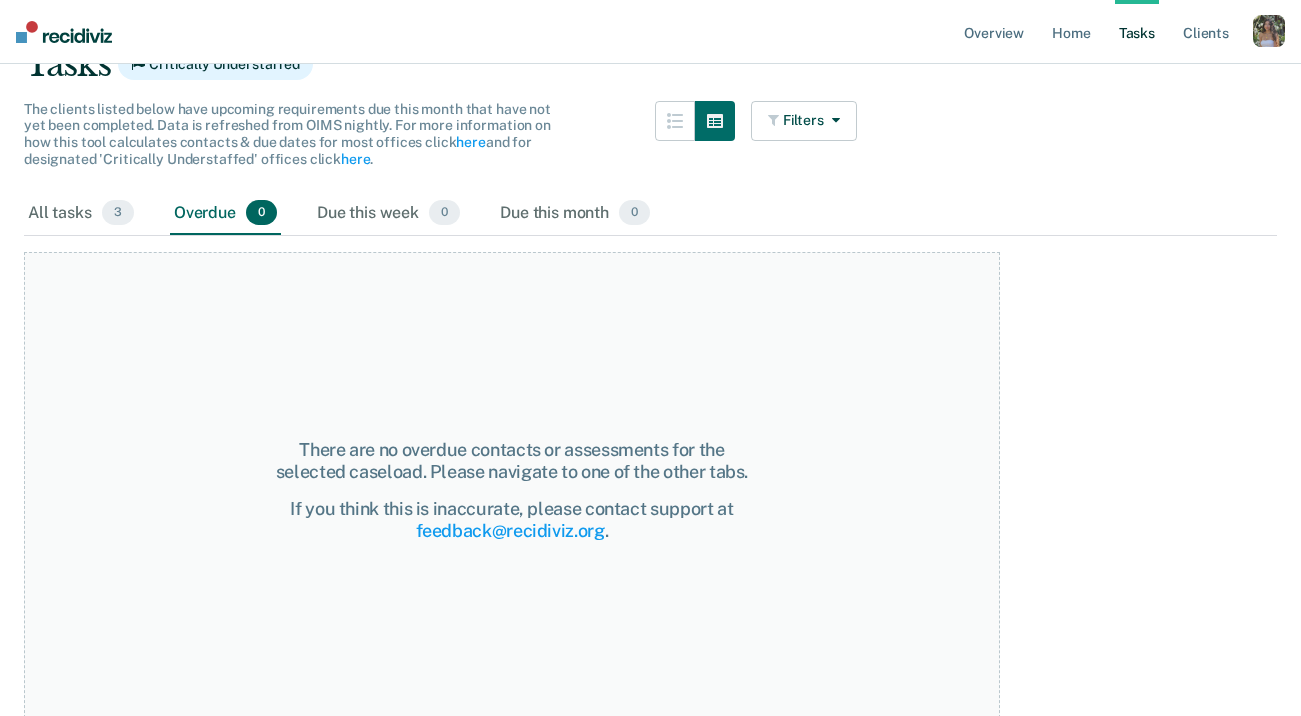 scroll, scrollTop: 177, scrollLeft: 0, axis: vertical 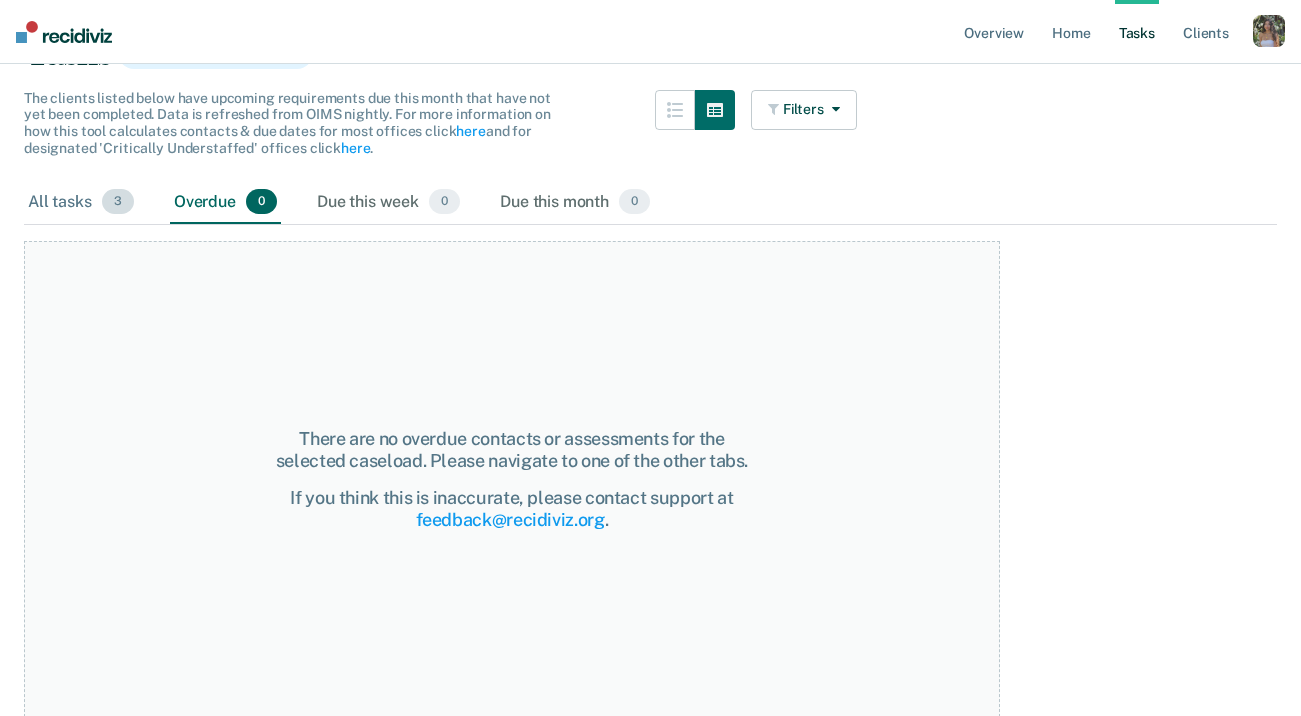 click on "All tasks 3" at bounding box center [81, 203] 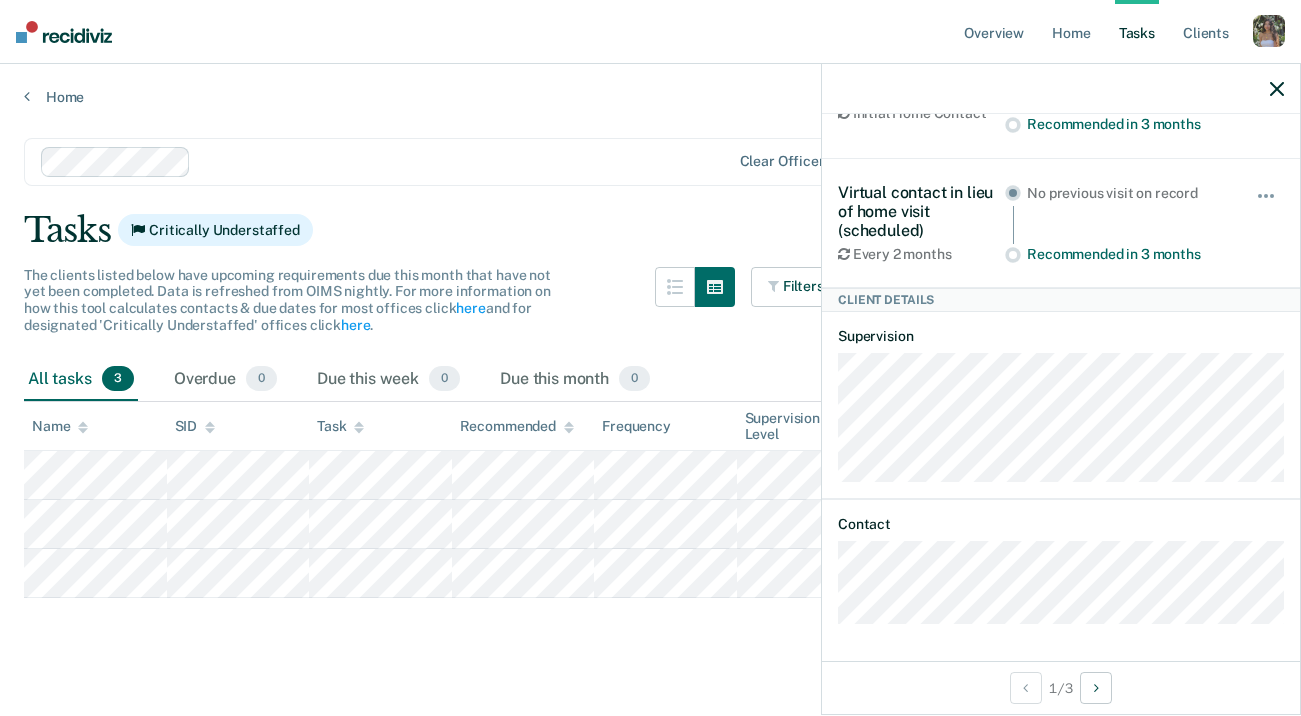 scroll, scrollTop: 0, scrollLeft: 0, axis: both 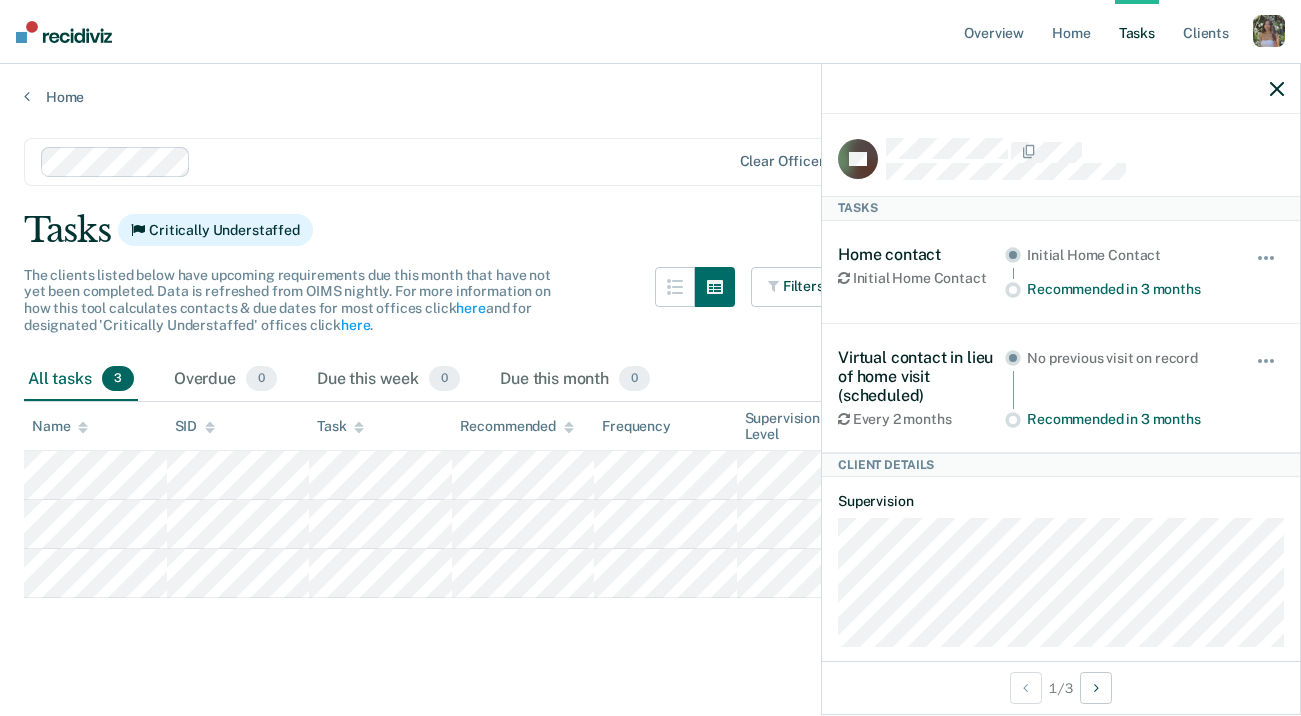 click at bounding box center (1061, 89) 